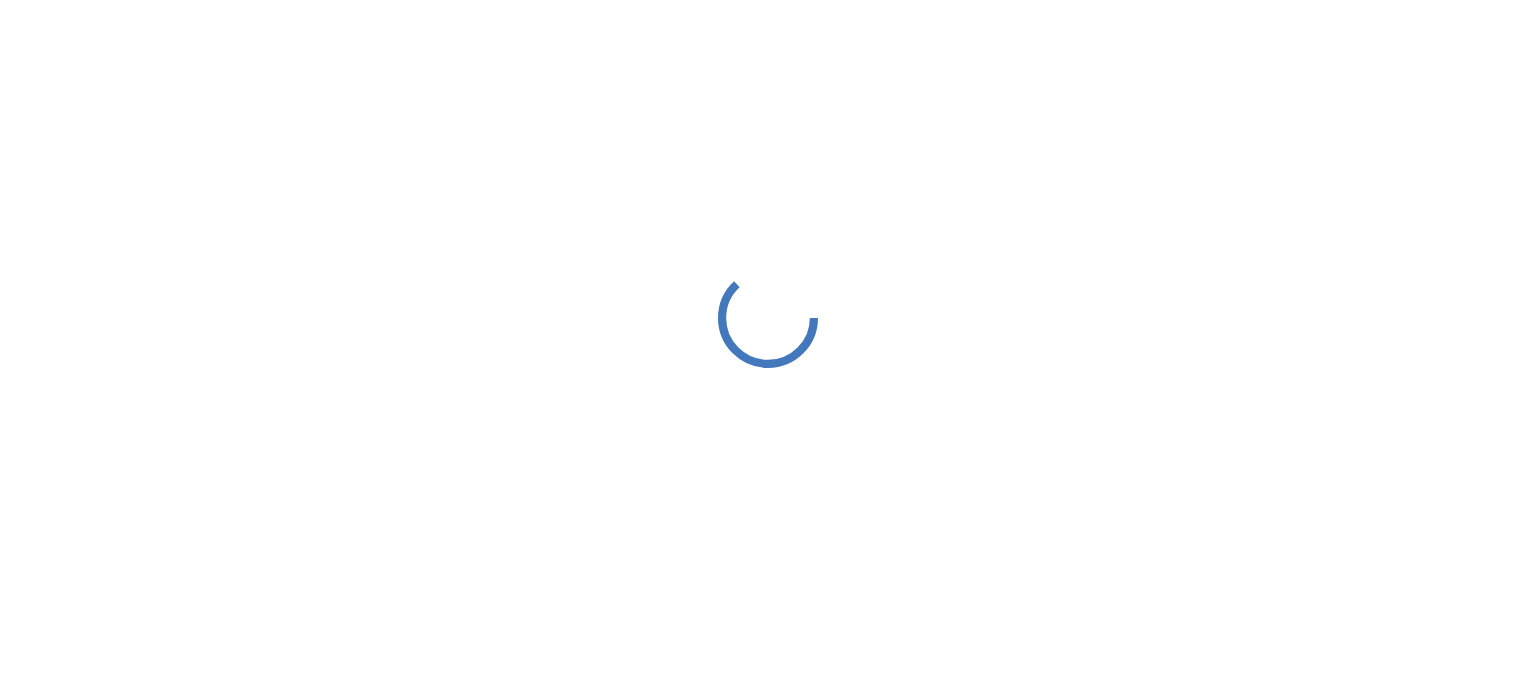 scroll, scrollTop: 0, scrollLeft: 0, axis: both 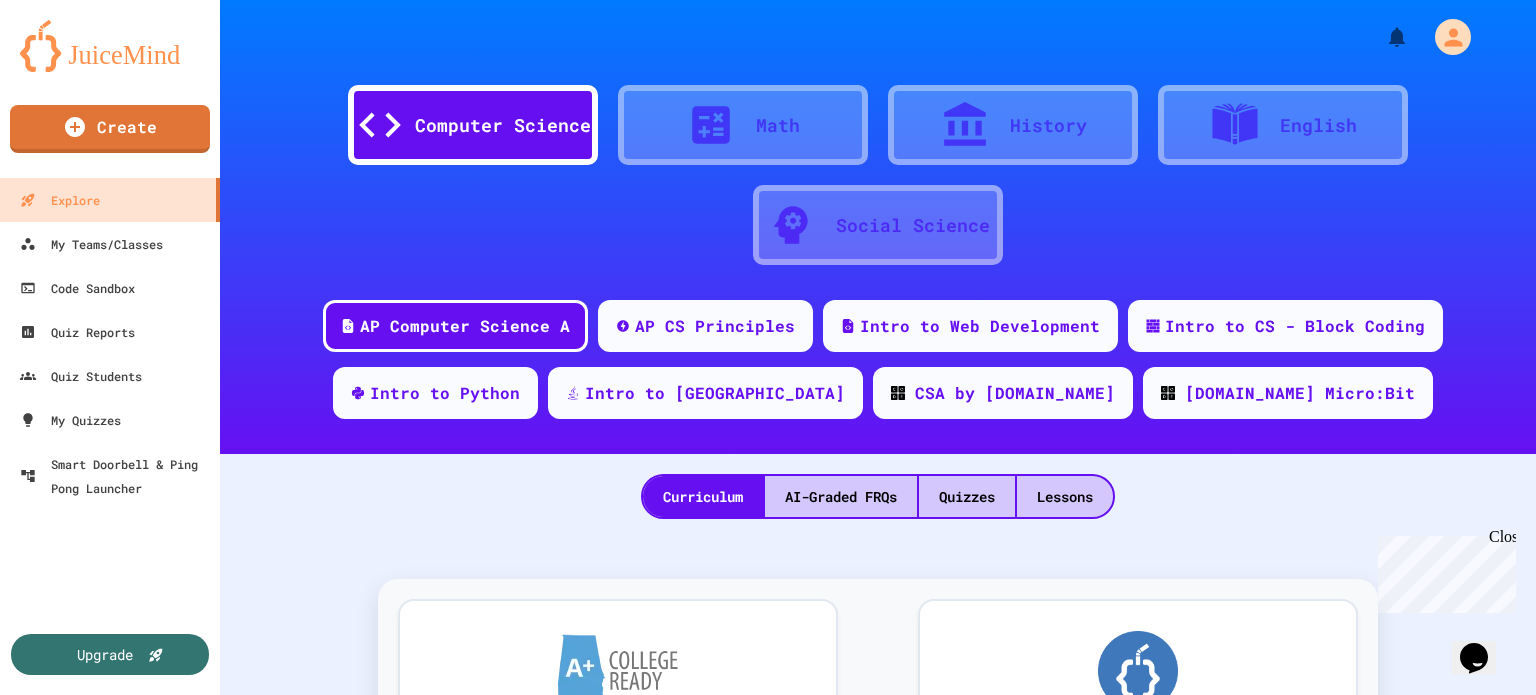 click on "Math" at bounding box center (778, 125) 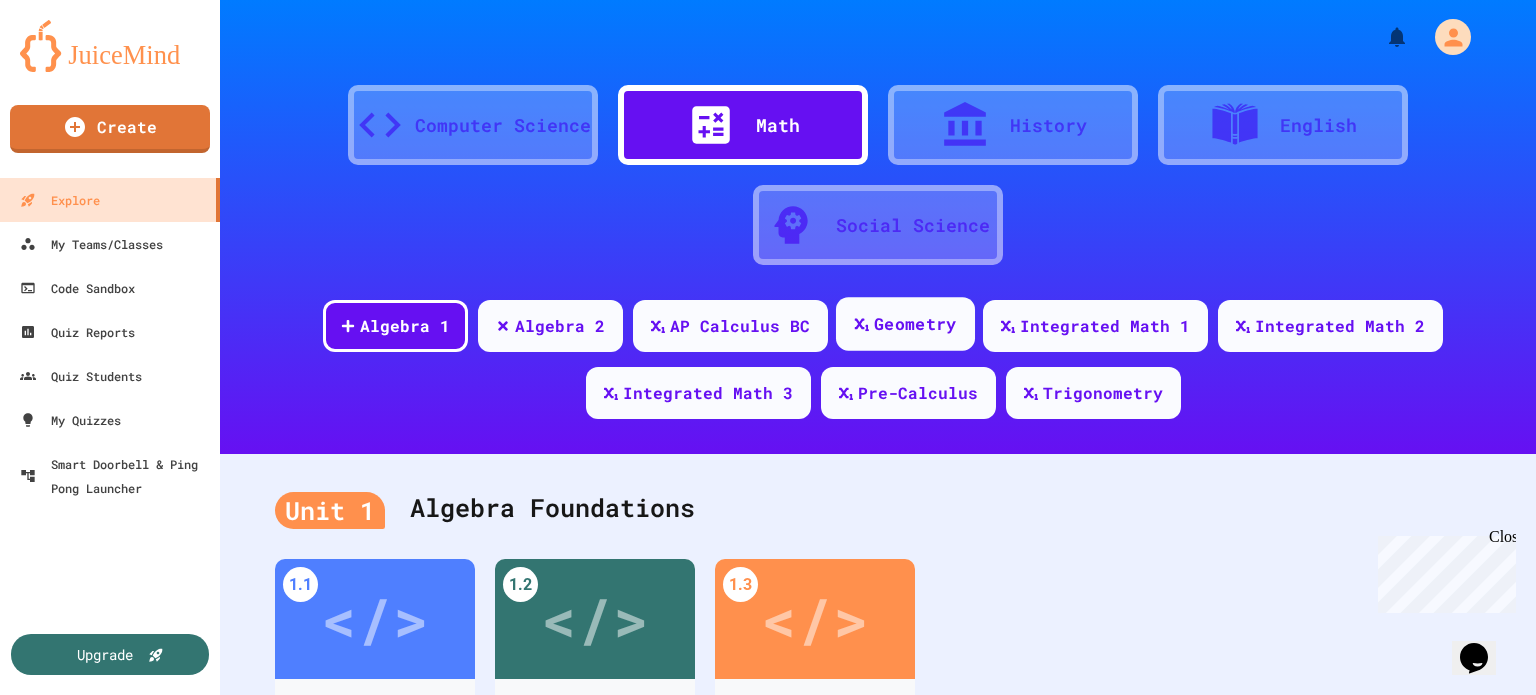click on "Geometry" at bounding box center [905, 324] 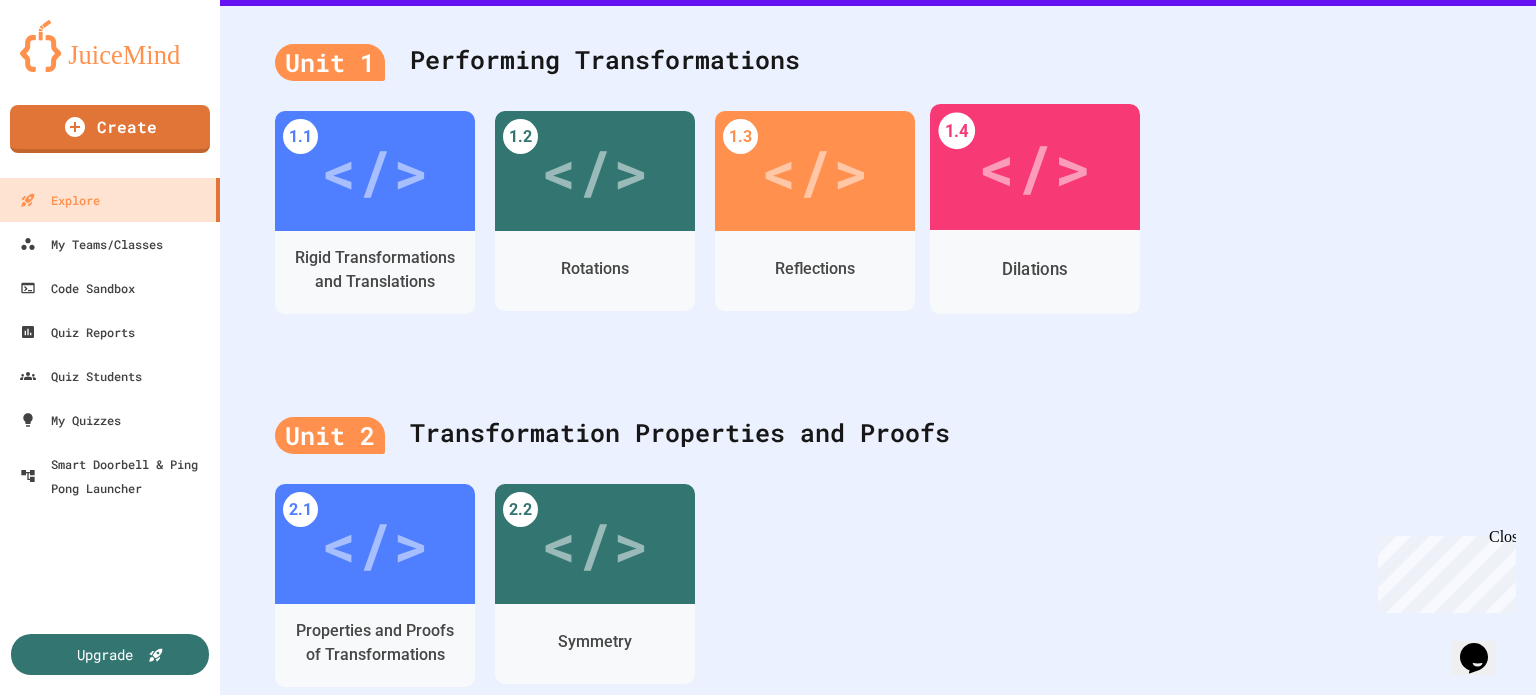 scroll, scrollTop: 455, scrollLeft: 0, axis: vertical 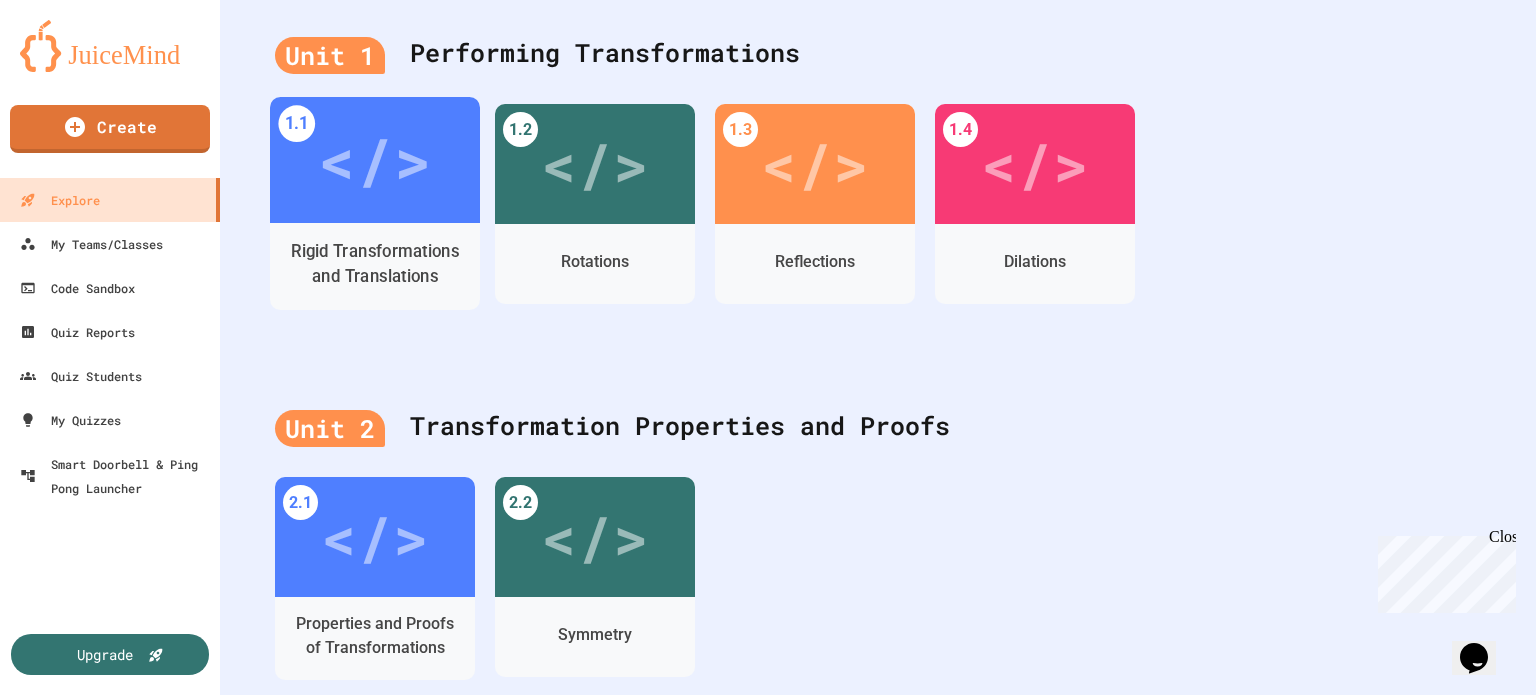 click on "Rigid Transformations and Translations" at bounding box center (375, 264) 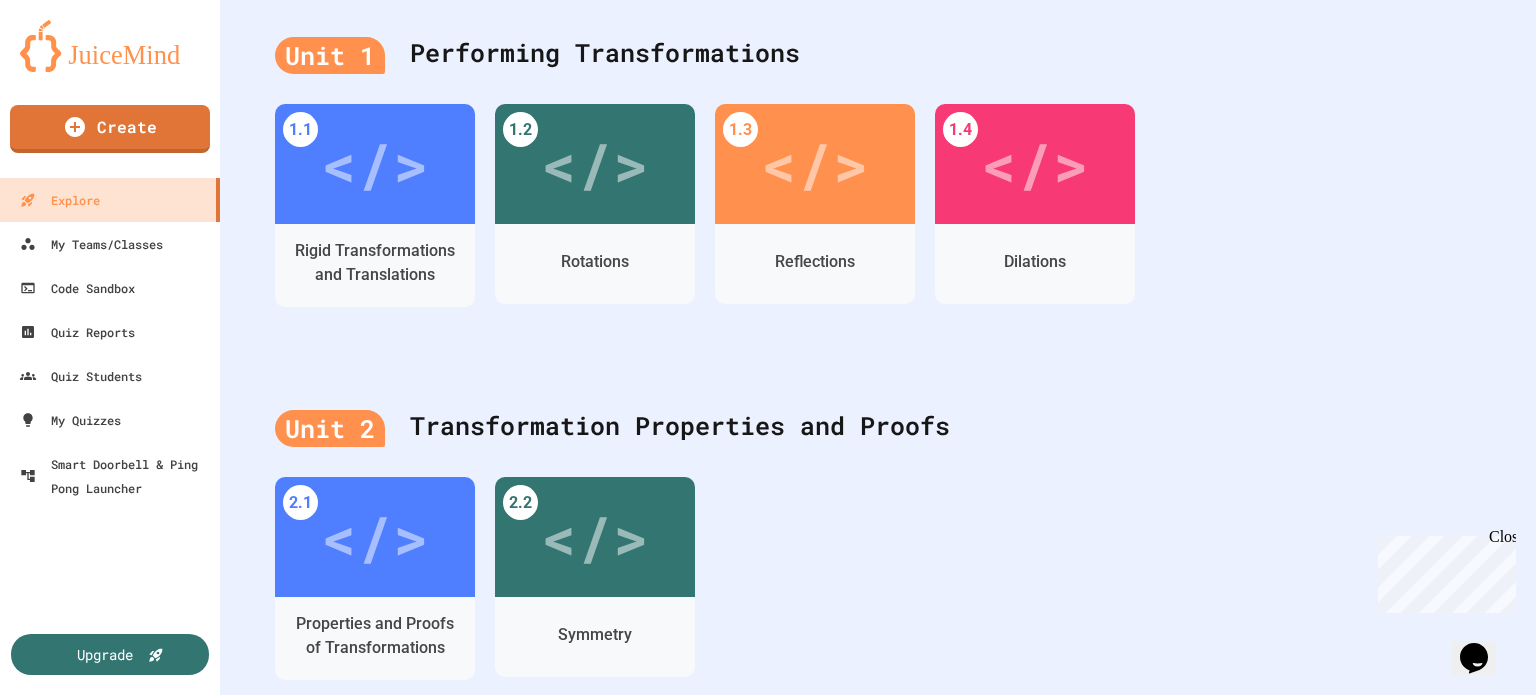 click on "</>" at bounding box center (758, 880) 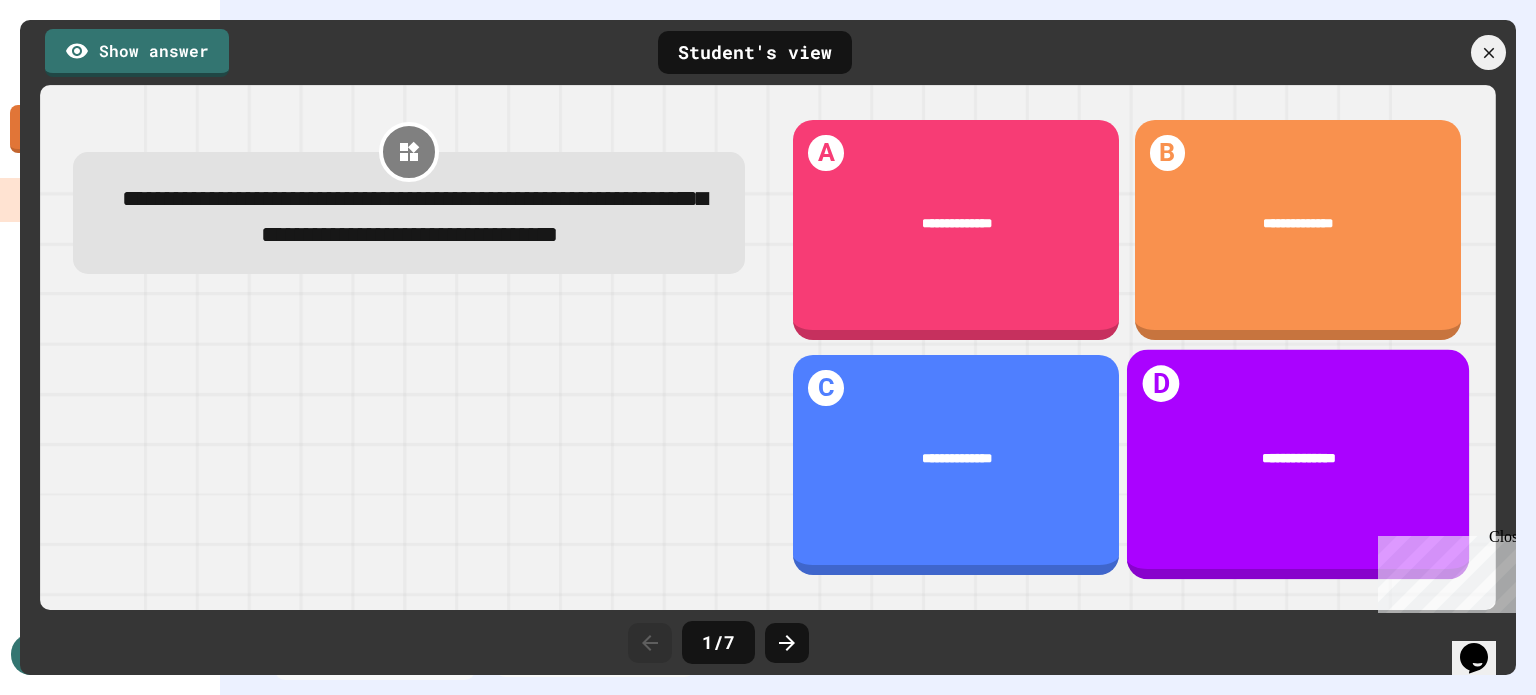 click on "**********" at bounding box center (1298, 460) 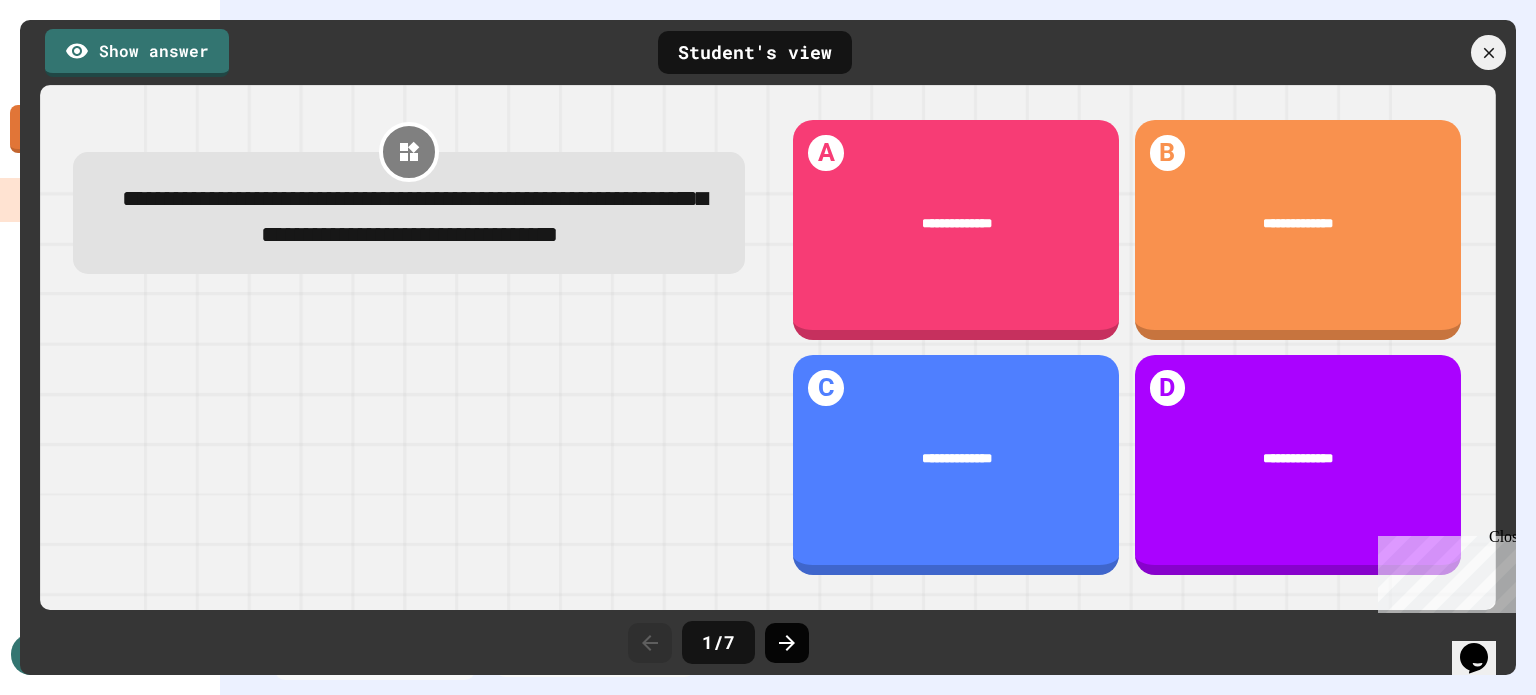click 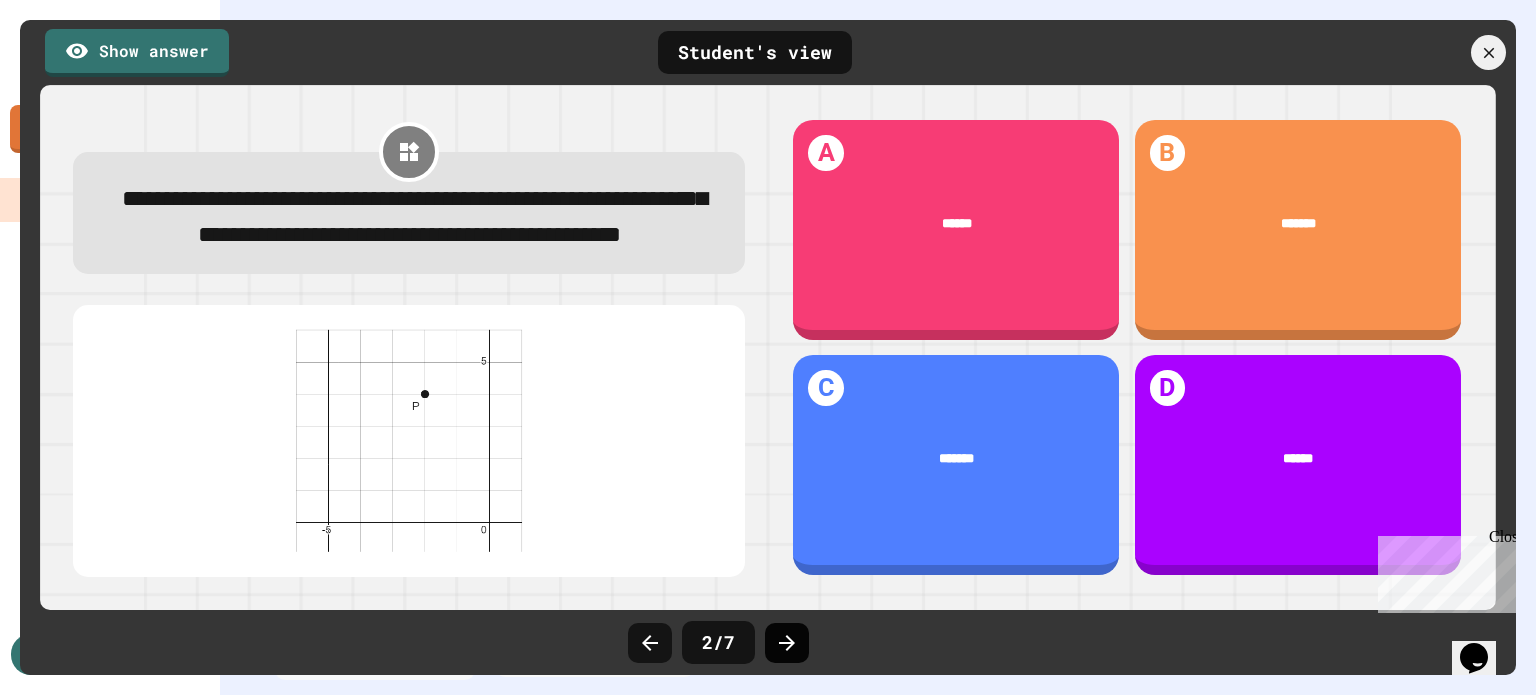 click 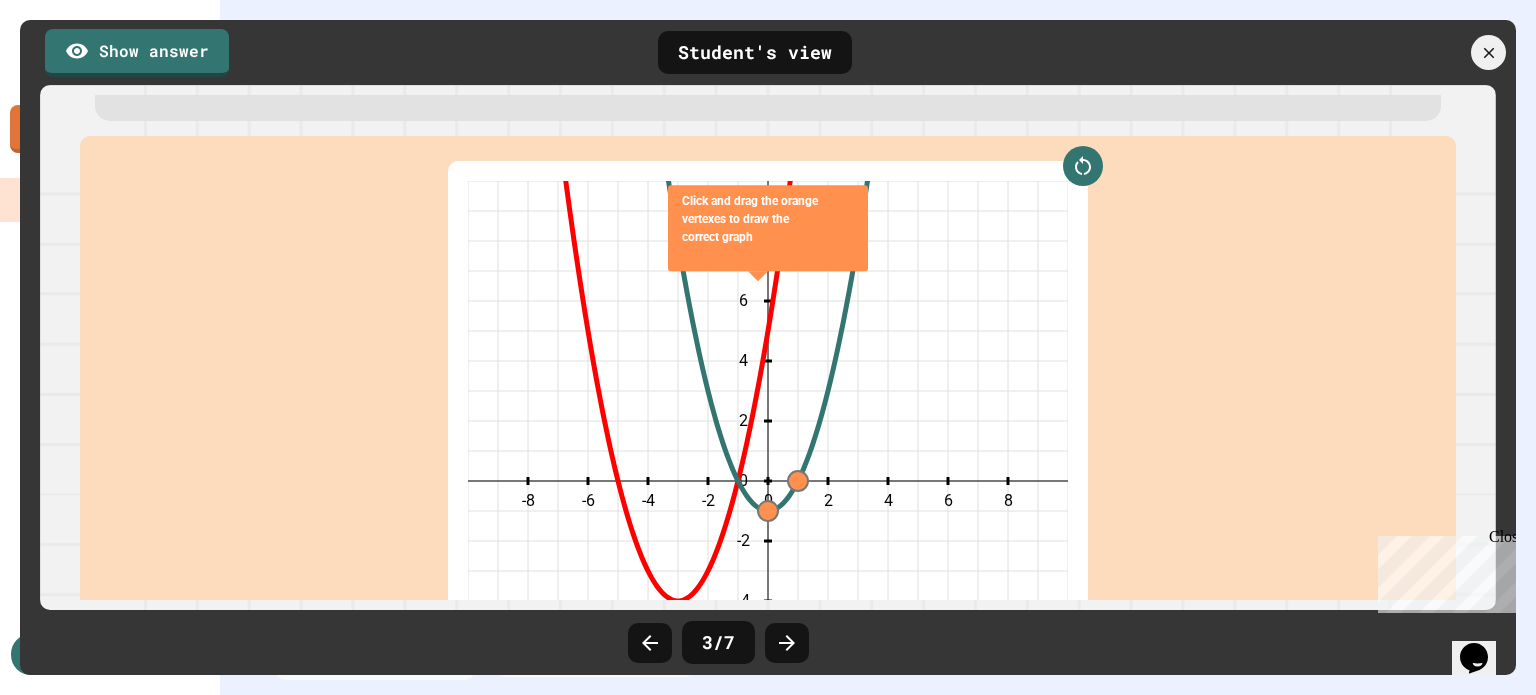 scroll, scrollTop: 0, scrollLeft: 0, axis: both 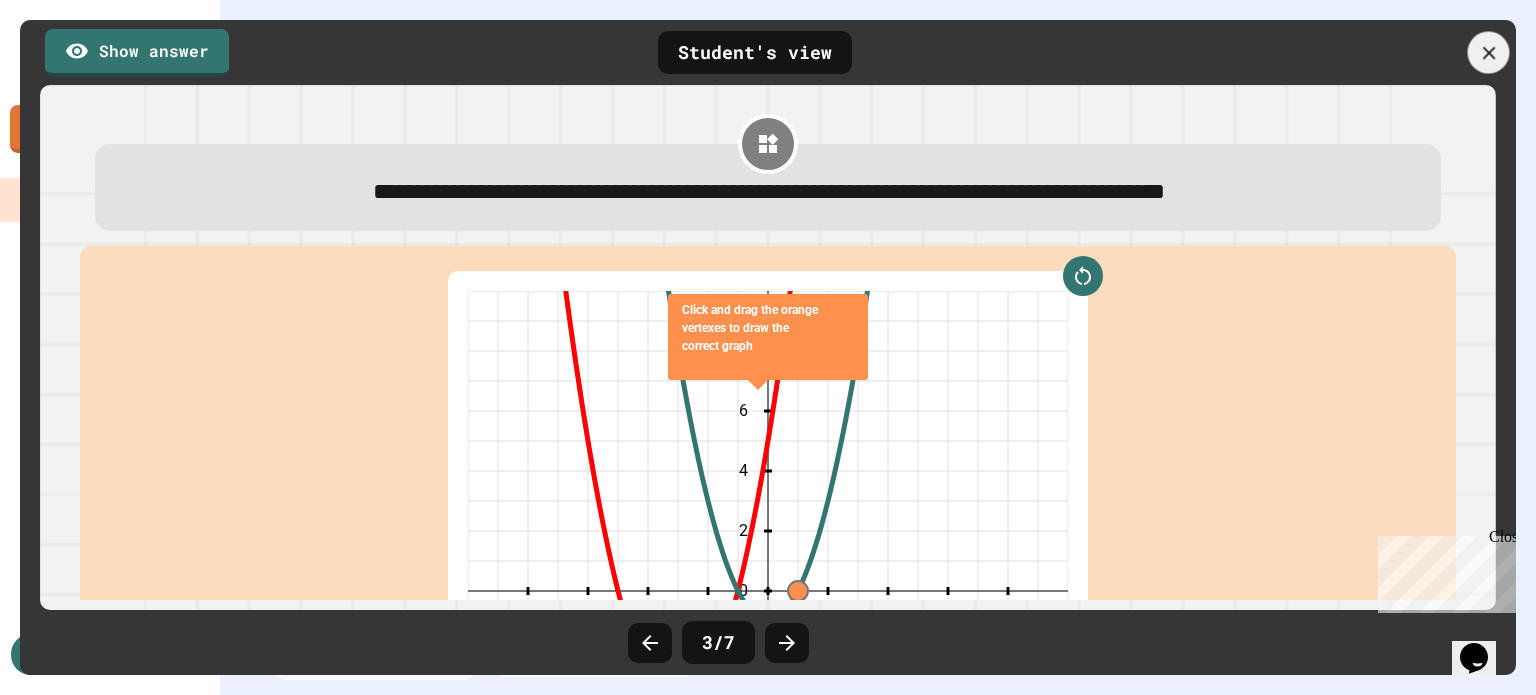 click 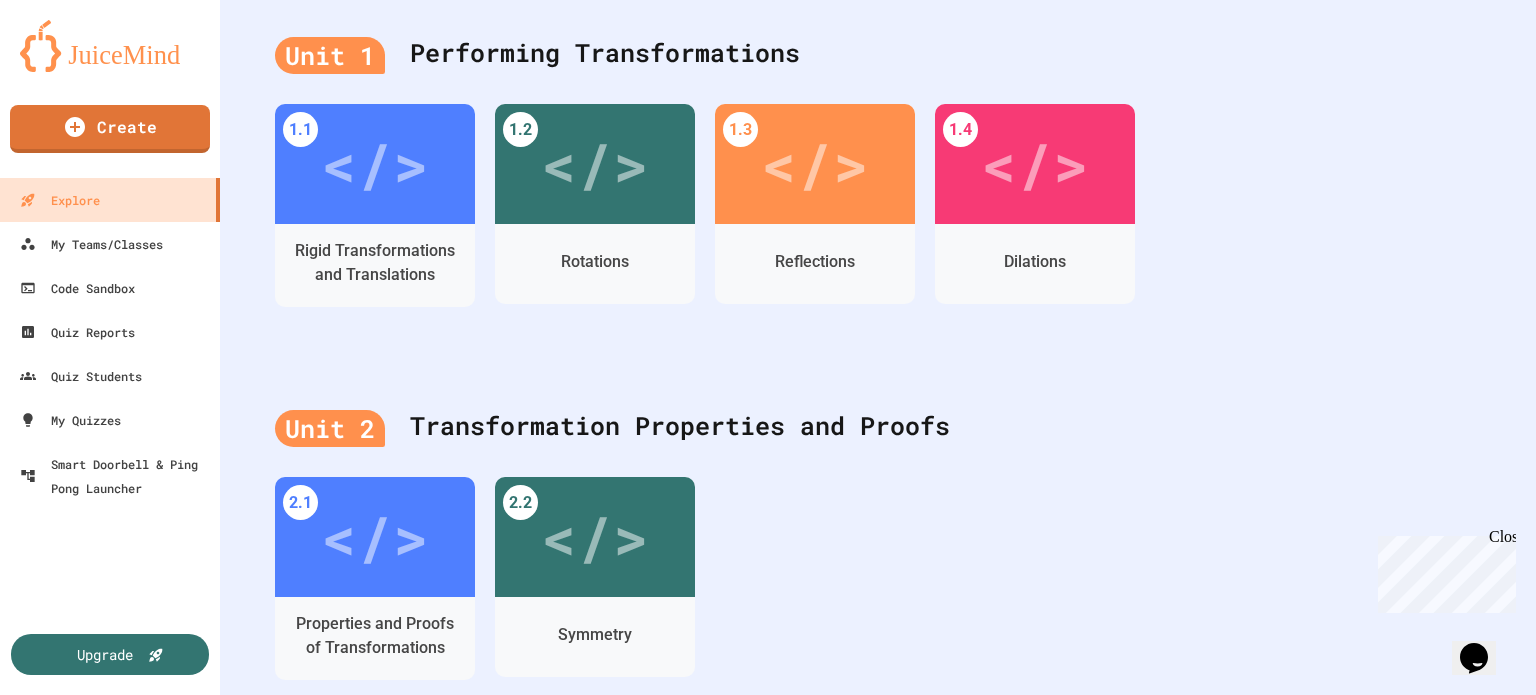 click 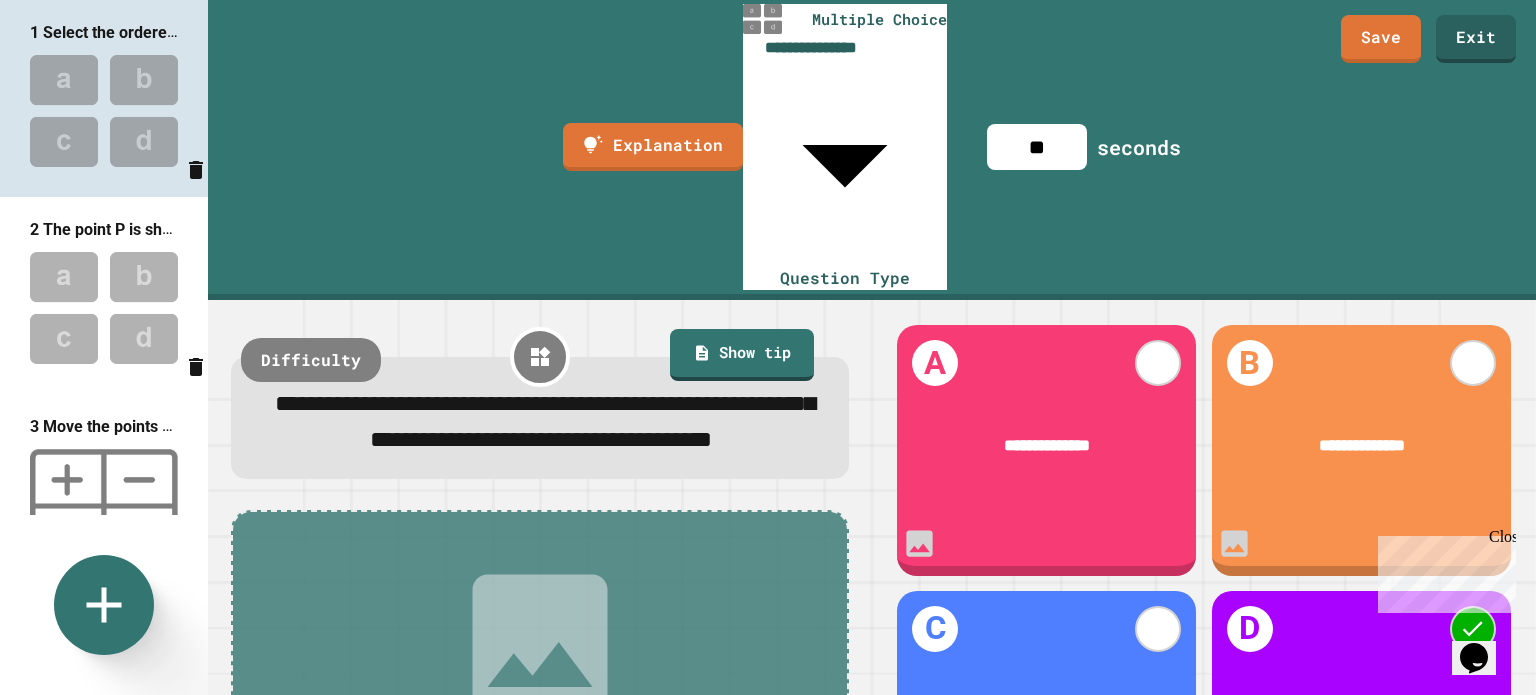 scroll, scrollTop: 89, scrollLeft: 0, axis: vertical 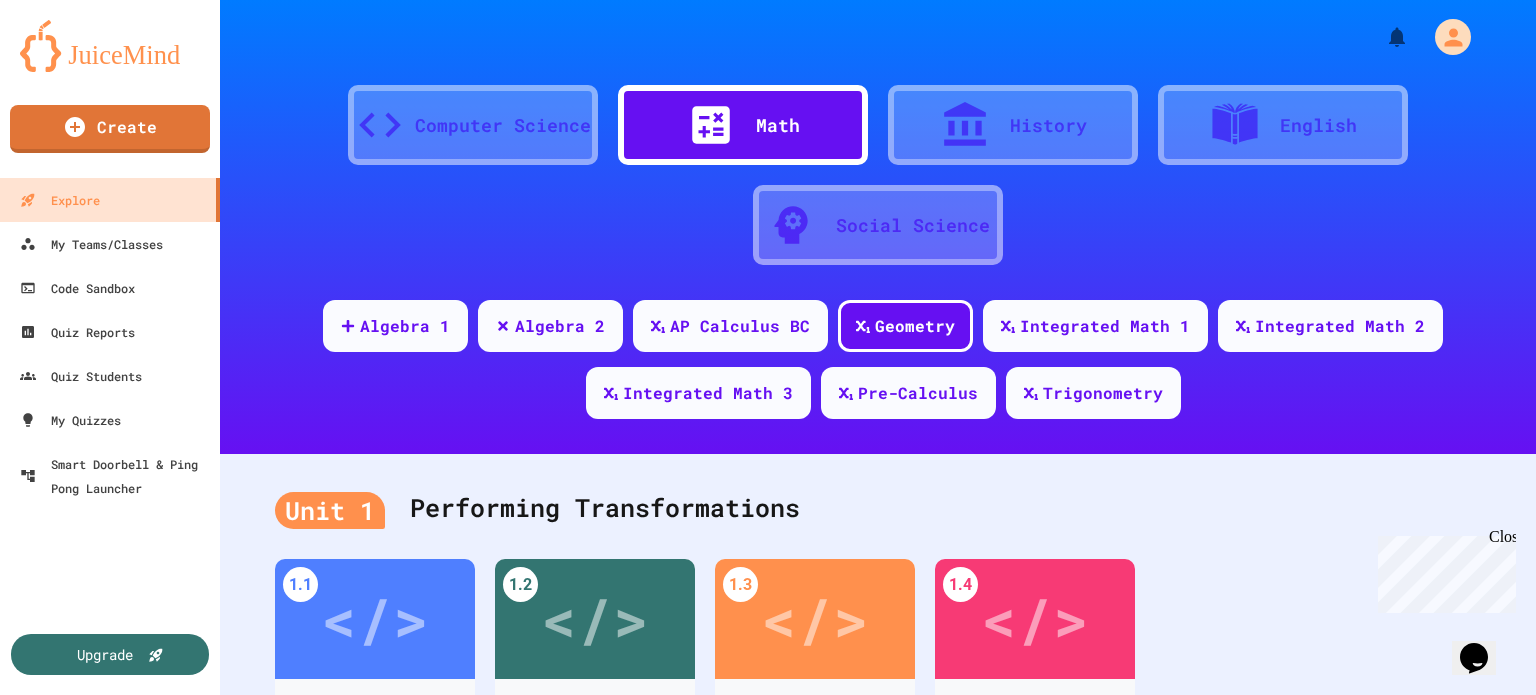 click 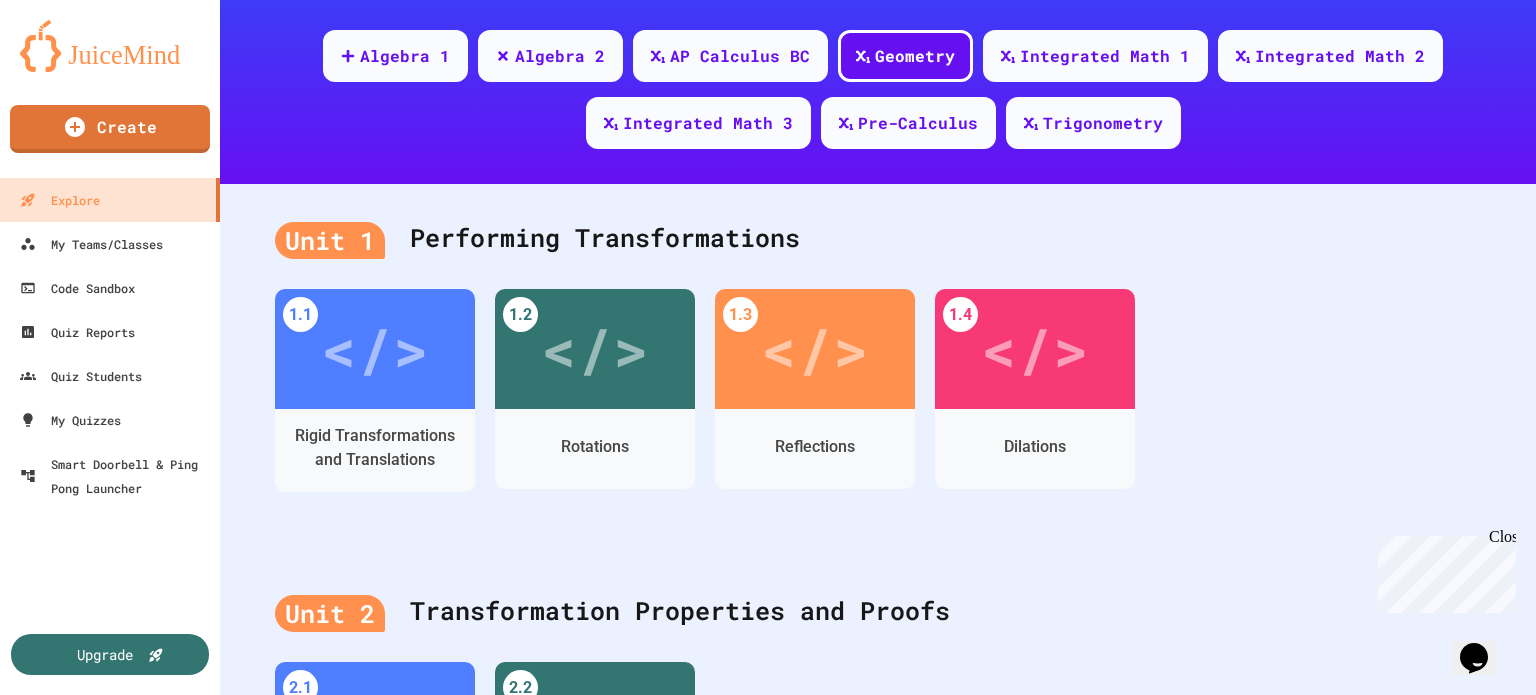 scroll, scrollTop: 272, scrollLeft: 0, axis: vertical 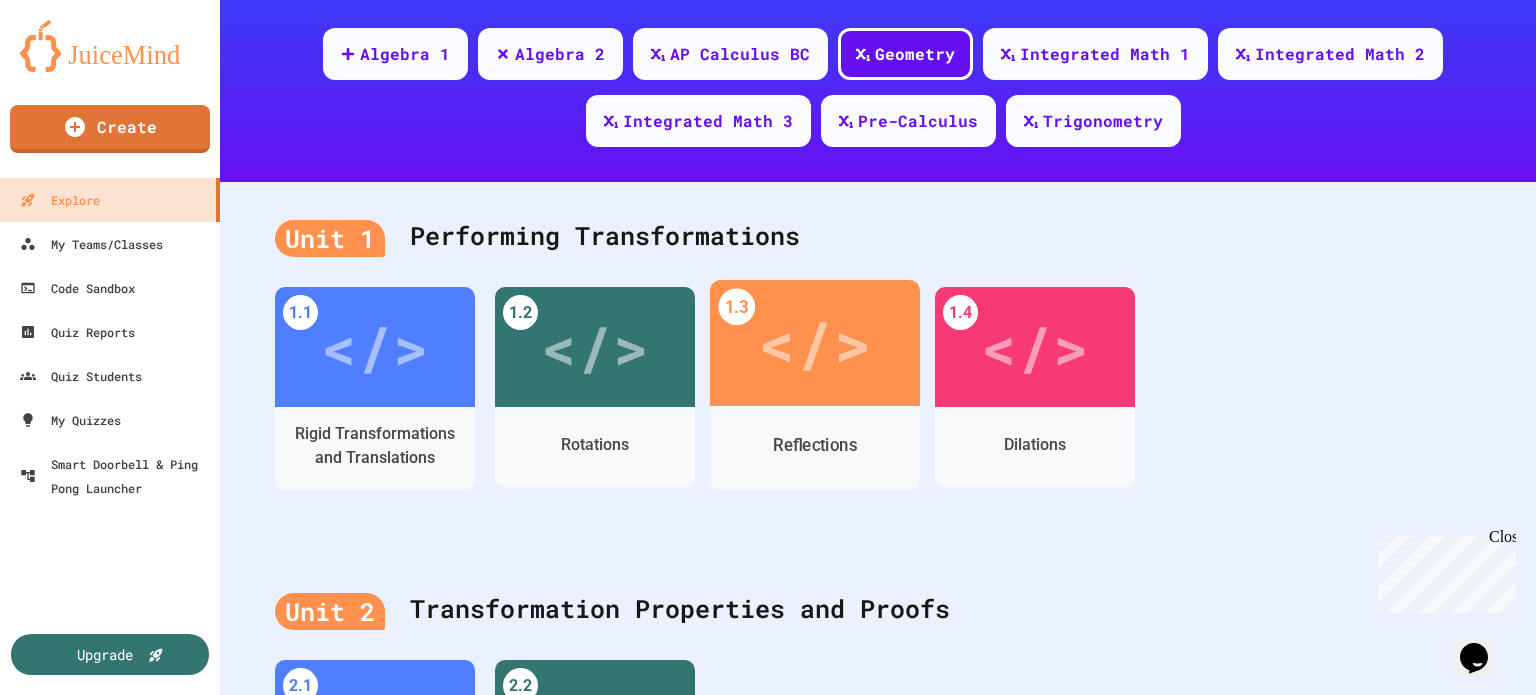 click on "</>" at bounding box center [814, 343] 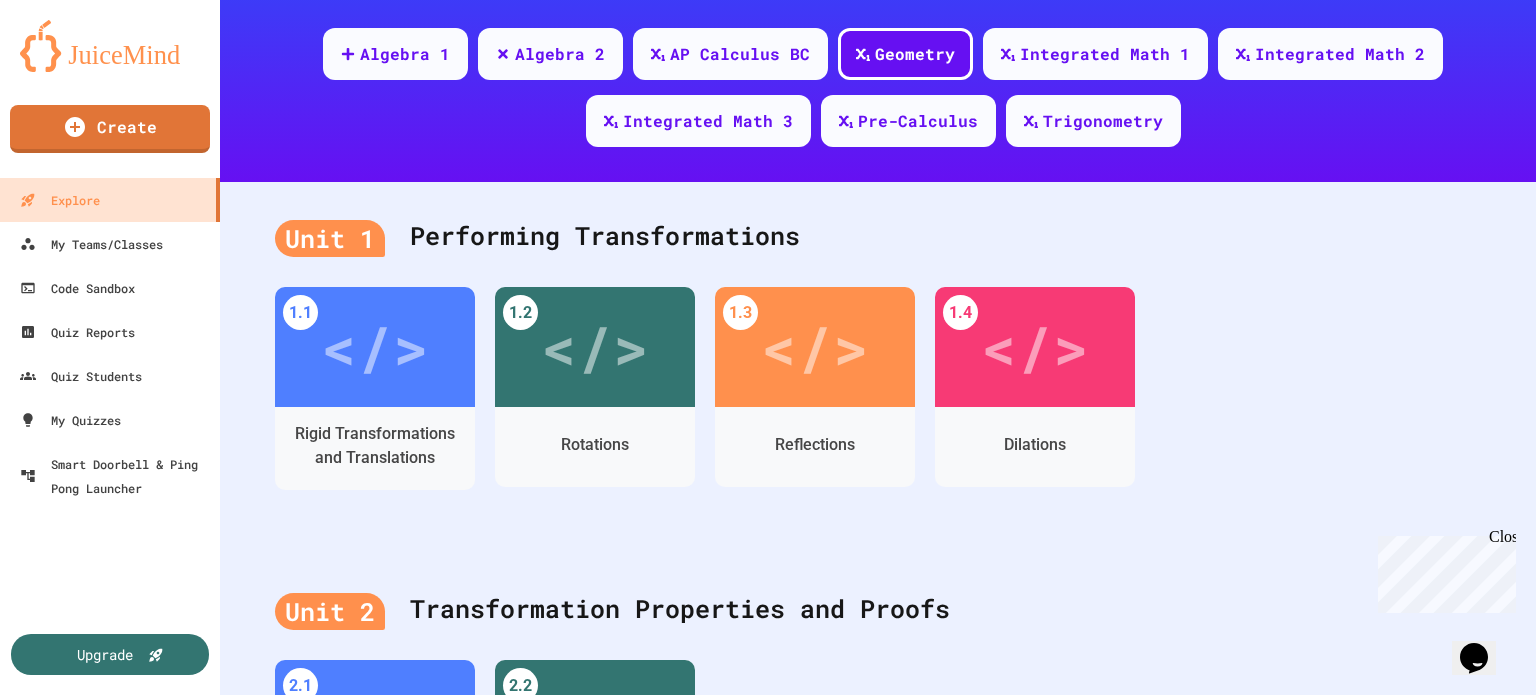 click on "</>" at bounding box center [757, 881] 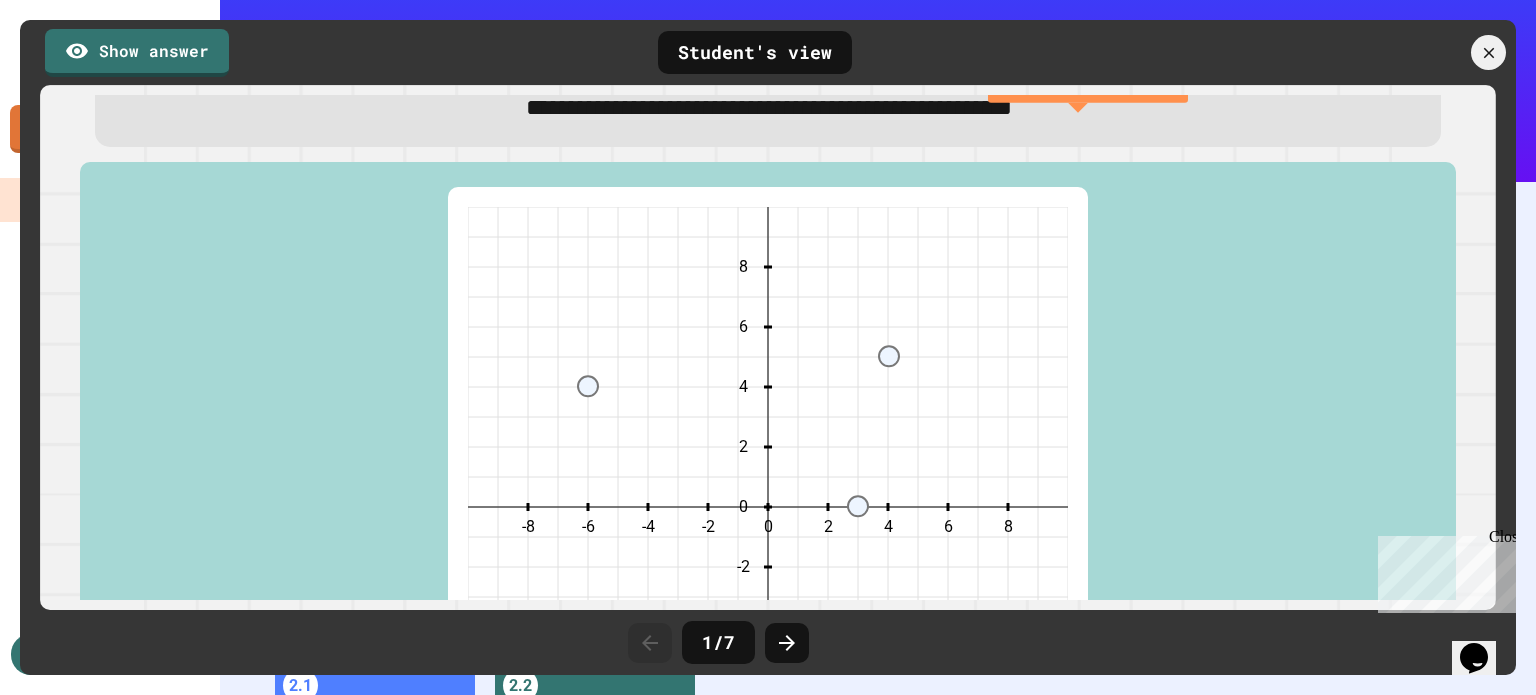 scroll, scrollTop: 87, scrollLeft: 0, axis: vertical 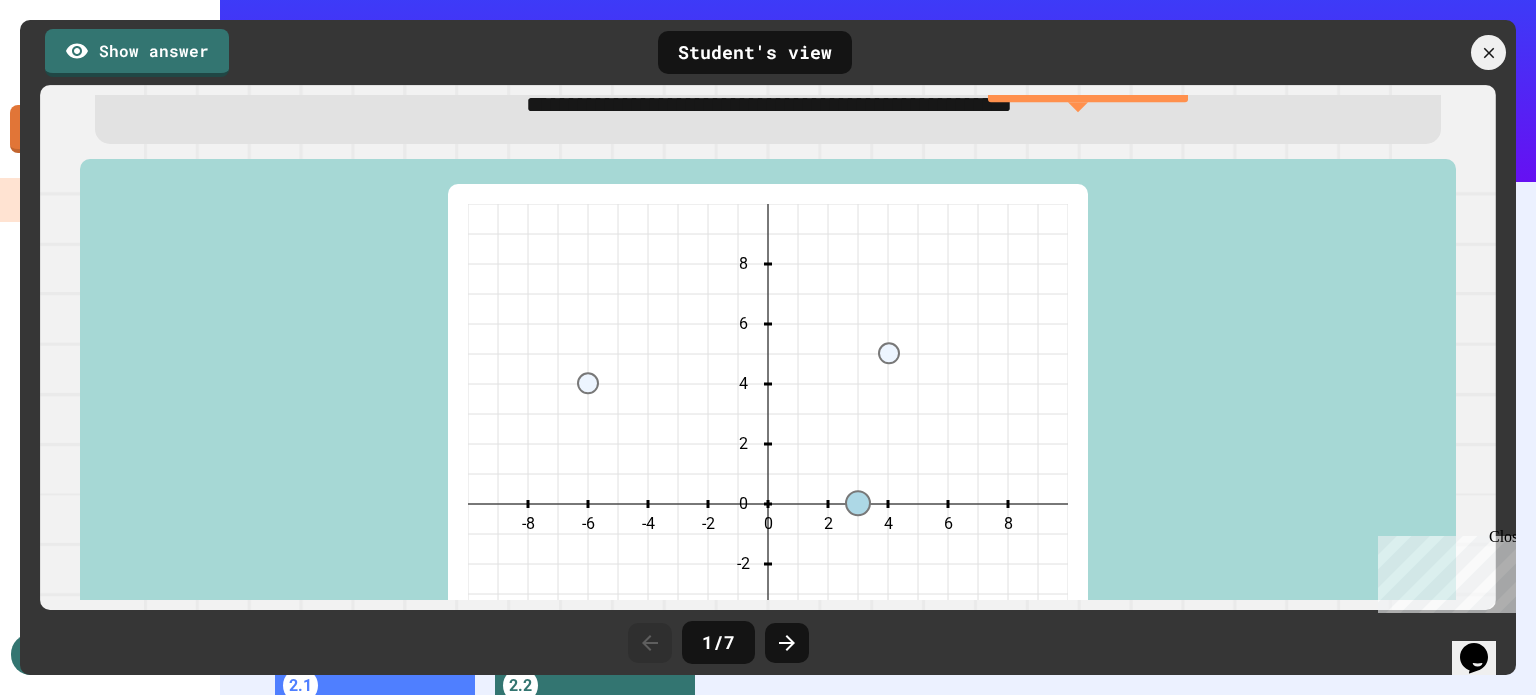 click 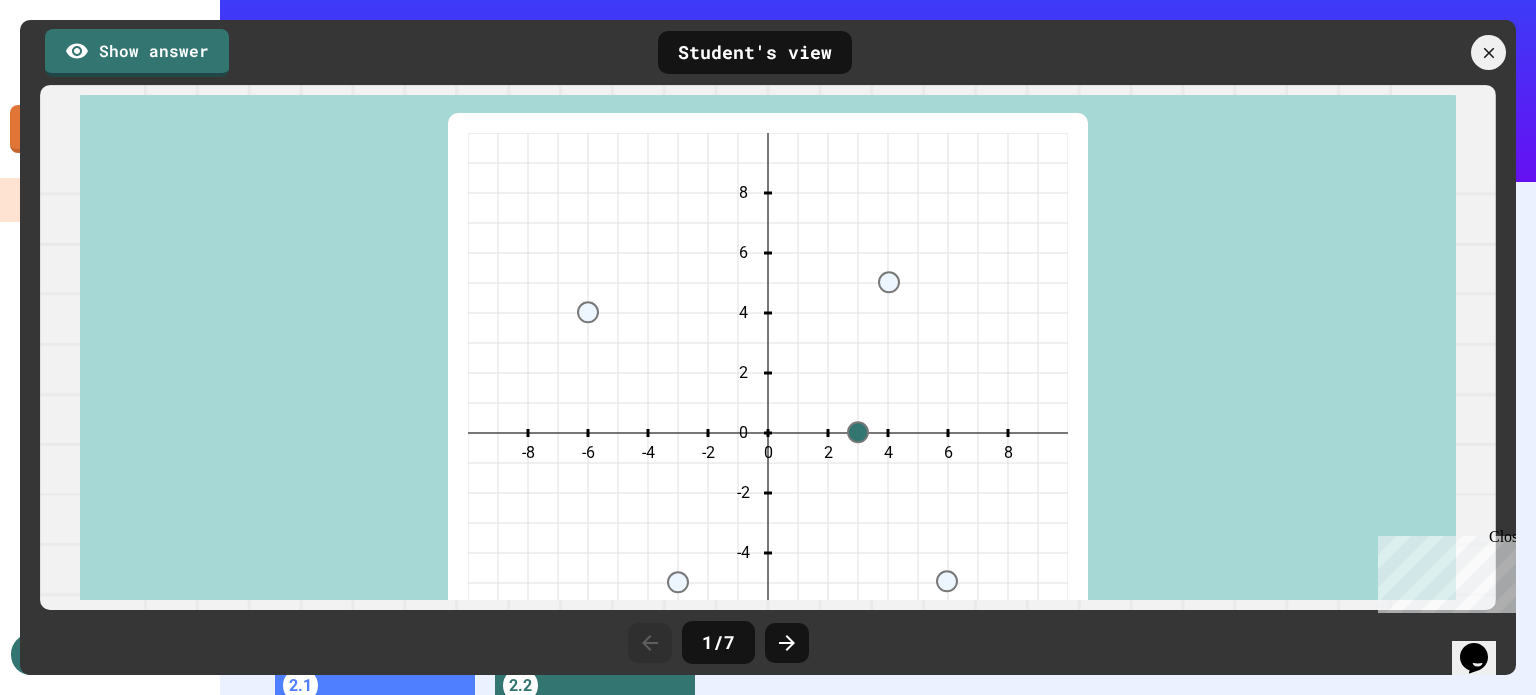 scroll, scrollTop: 0, scrollLeft: 0, axis: both 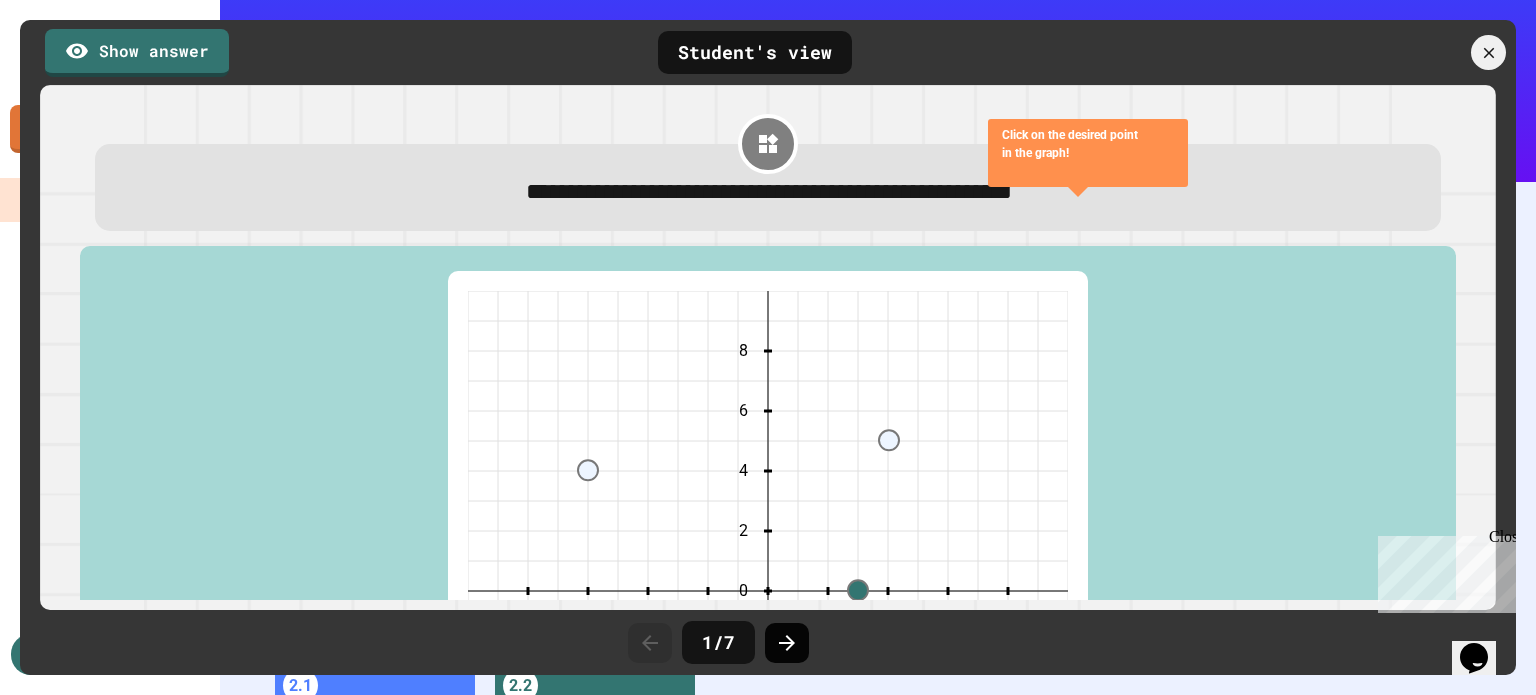 click 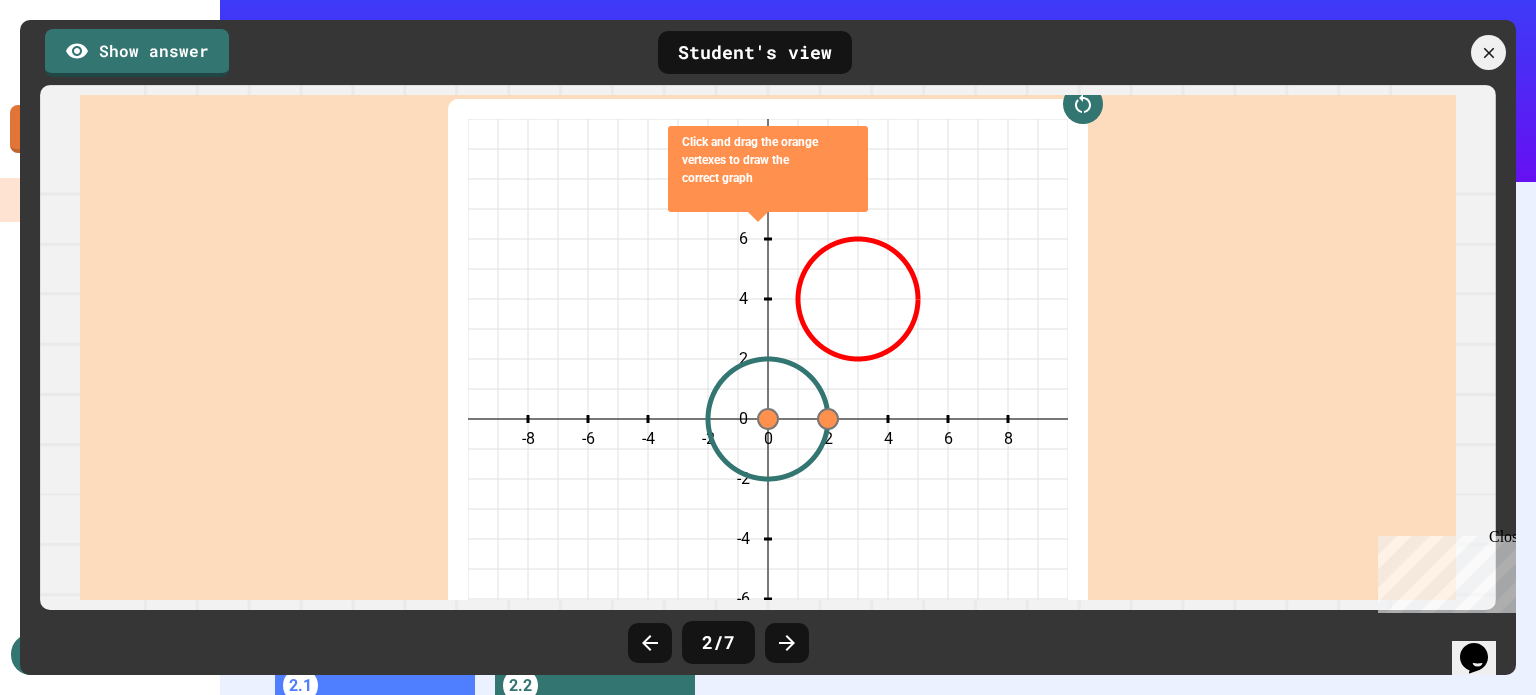 scroll, scrollTop: 187, scrollLeft: 0, axis: vertical 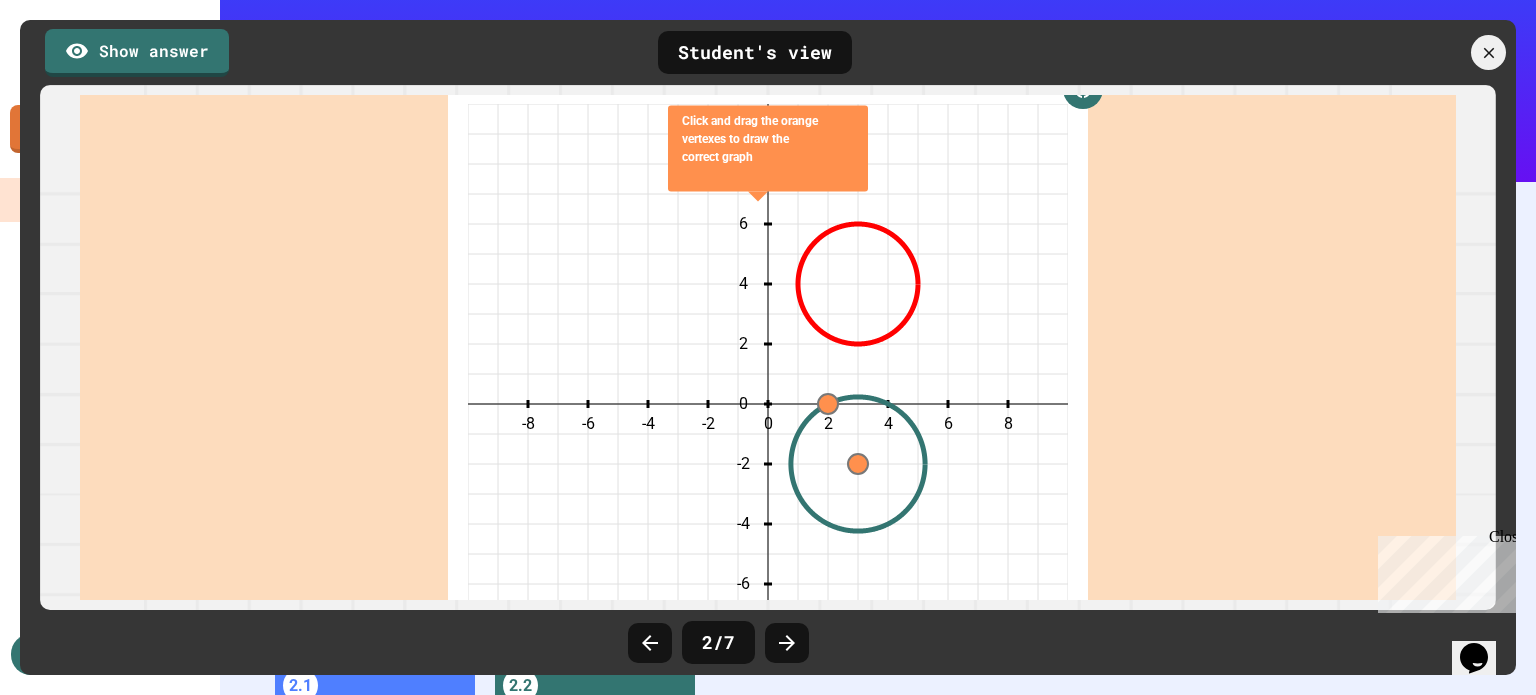 drag, startPoint x: 756, startPoint y: 400, endPoint x: 830, endPoint y: 461, distance: 95.90099 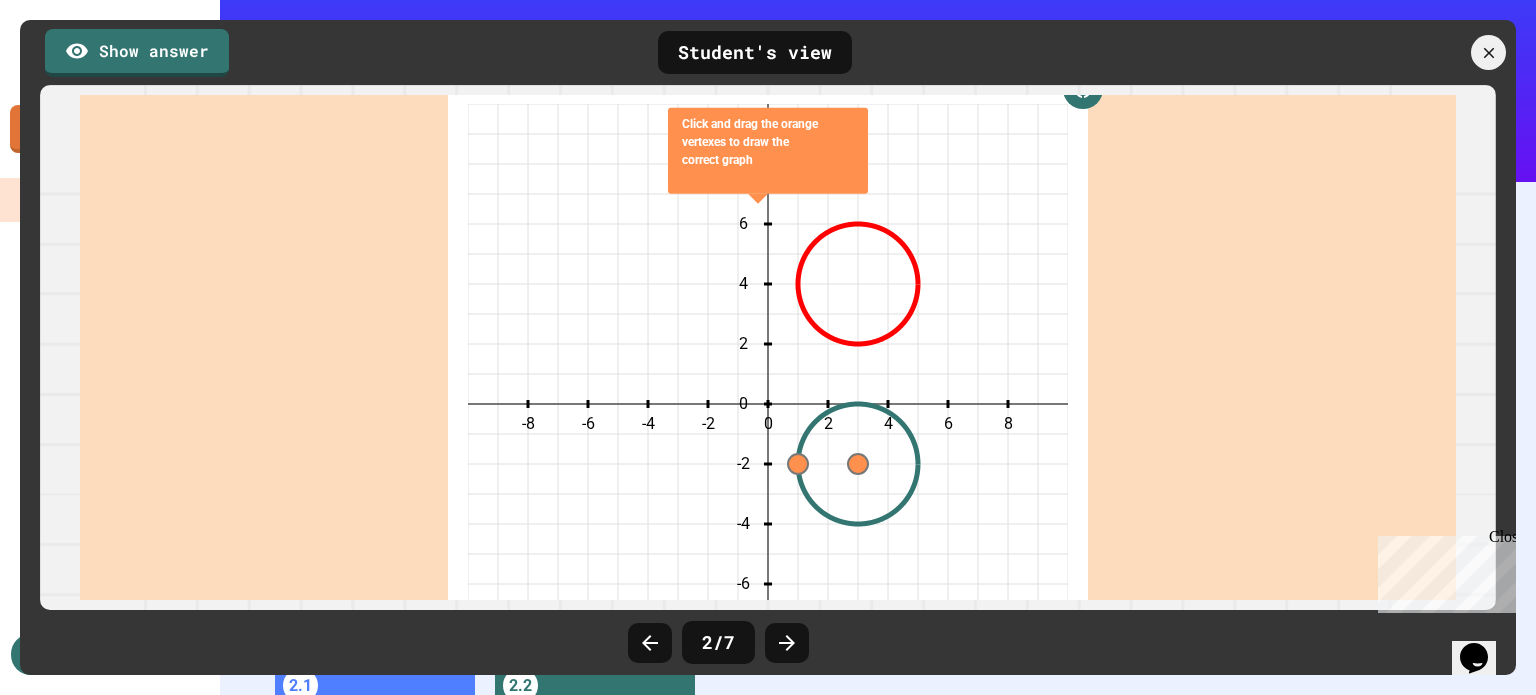 drag, startPoint x: 814, startPoint y: 399, endPoint x: 772, endPoint y: 480, distance: 91.24144 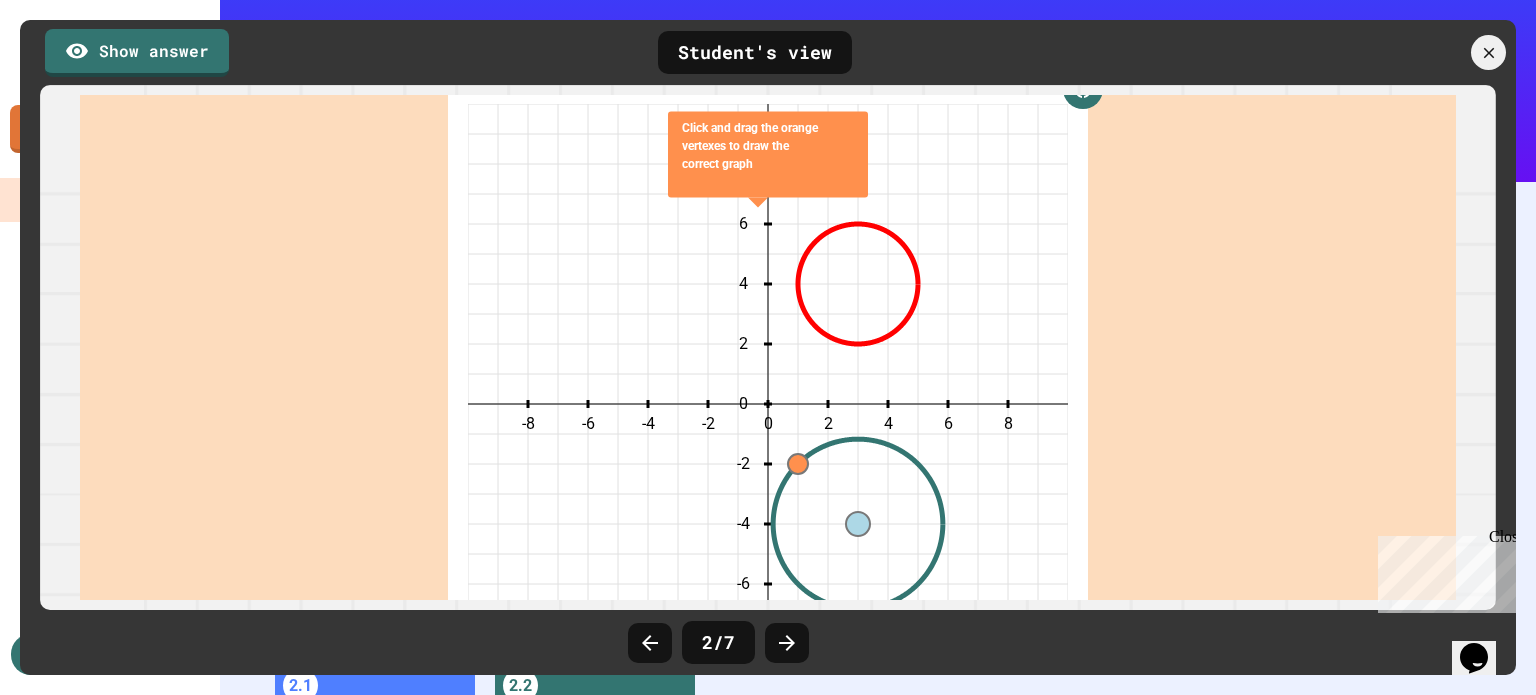 drag, startPoint x: 845, startPoint y: 469, endPoint x: 842, endPoint y: 529, distance: 60.074955 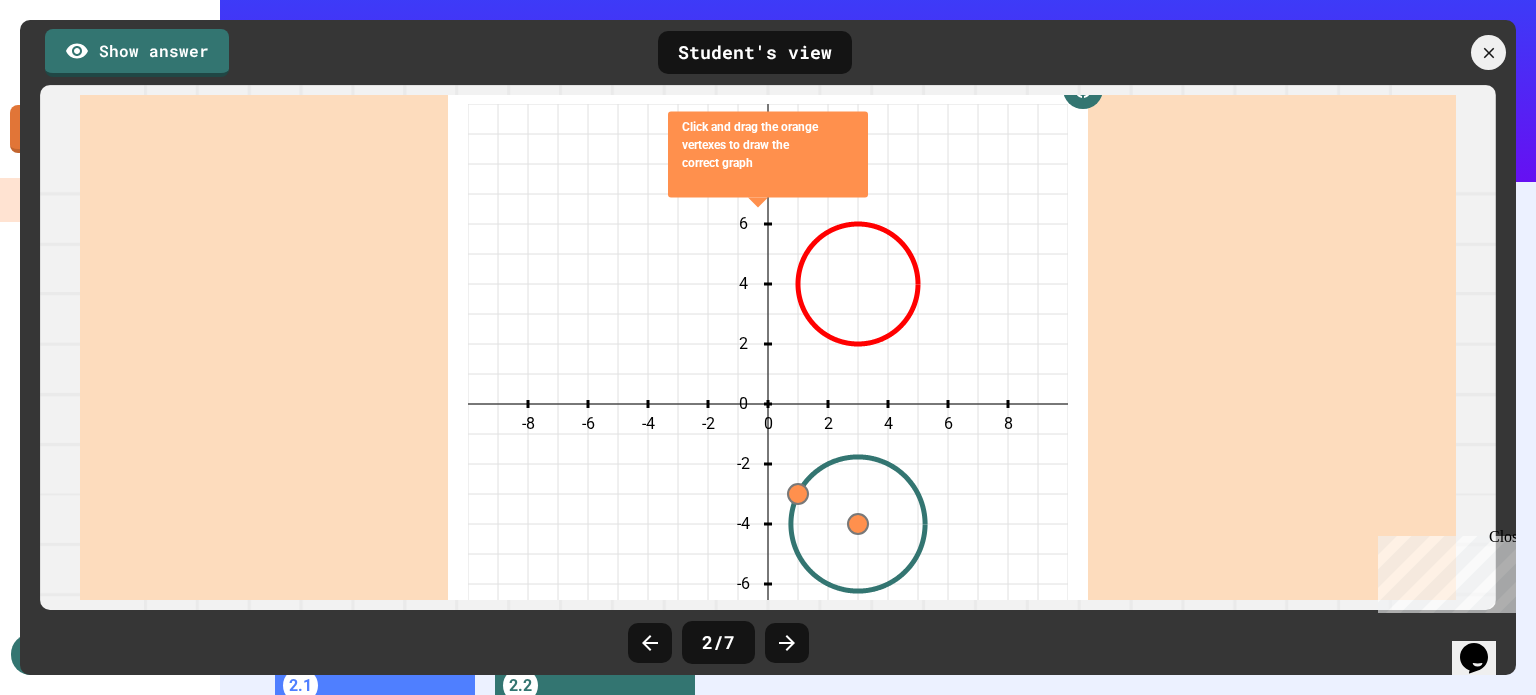 click on "-8 -6 -4 -2 0 2 4 6 8 -8 -6 -4 -2 0 2 4 6 8" 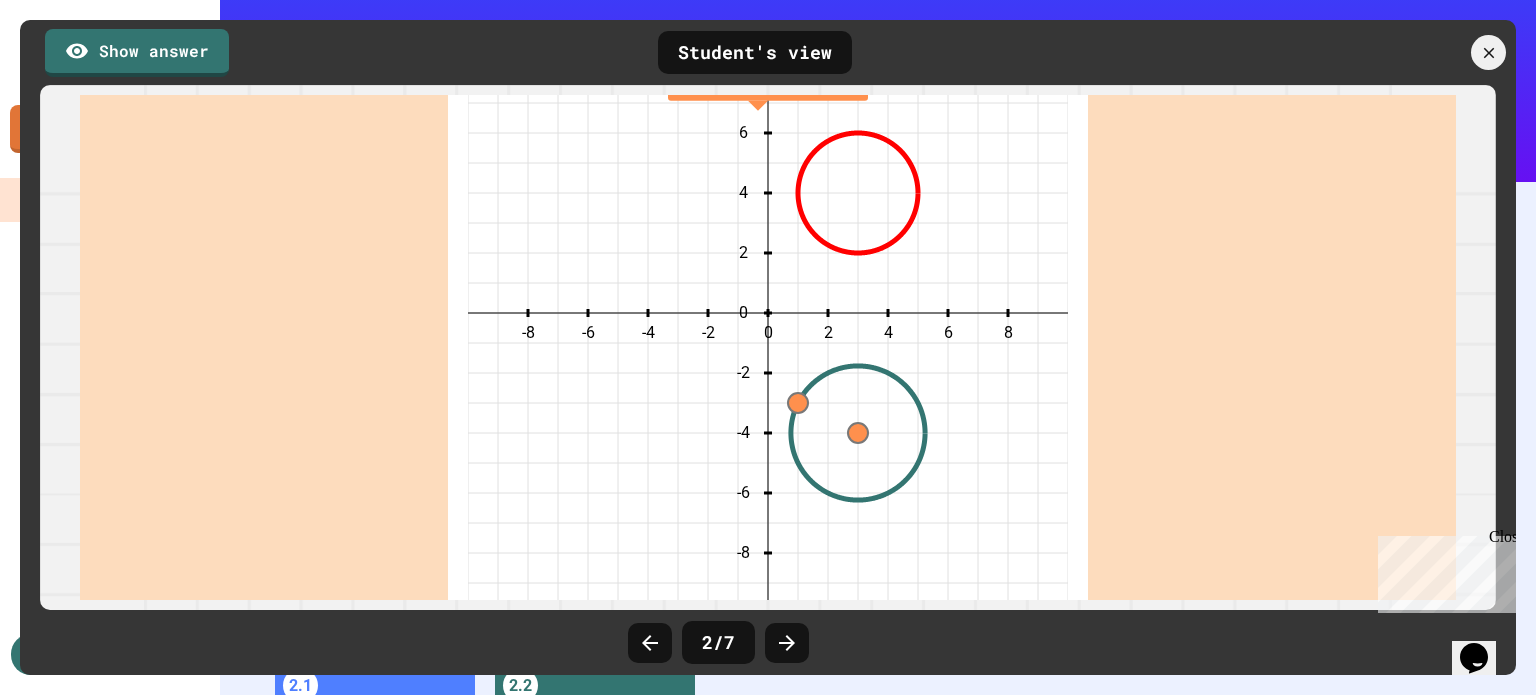 scroll, scrollTop: 279, scrollLeft: 0, axis: vertical 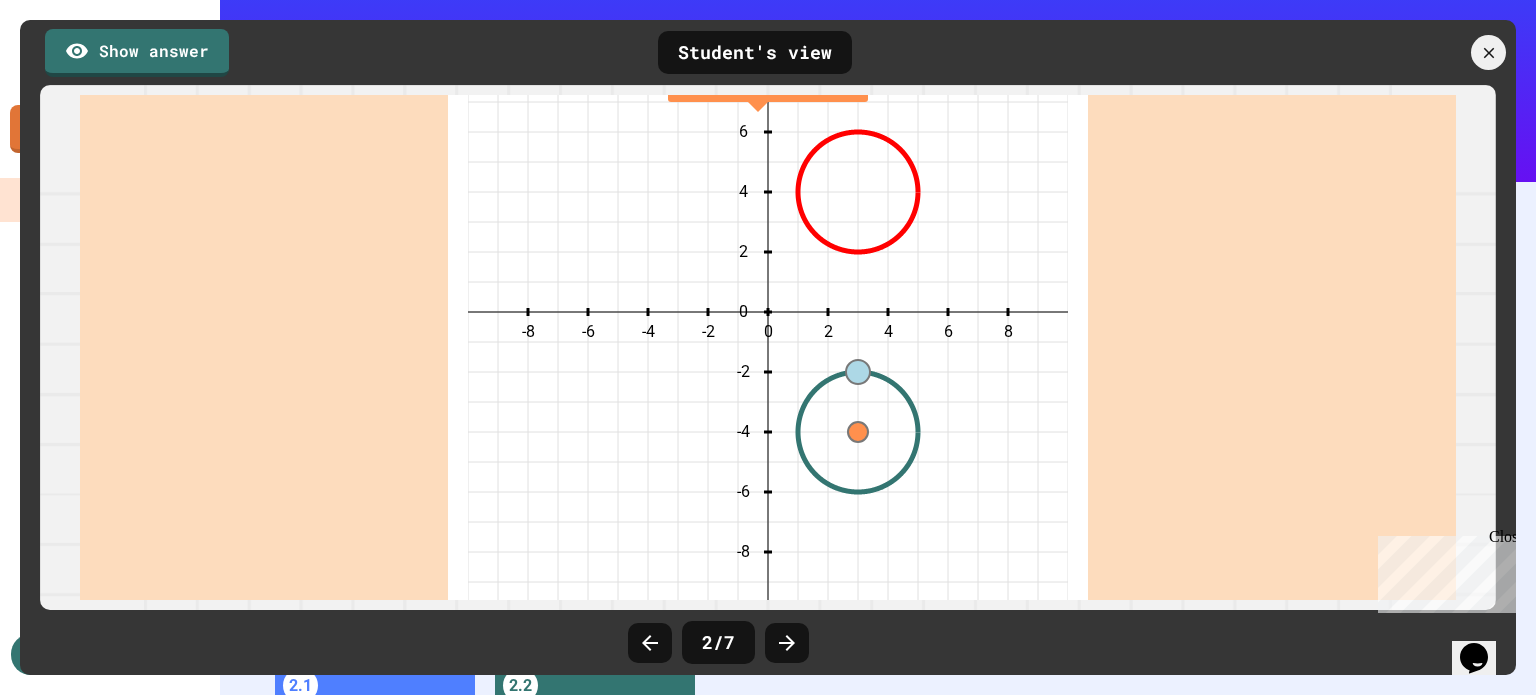 drag, startPoint x: 778, startPoint y: 395, endPoint x: 842, endPoint y: 376, distance: 66.760765 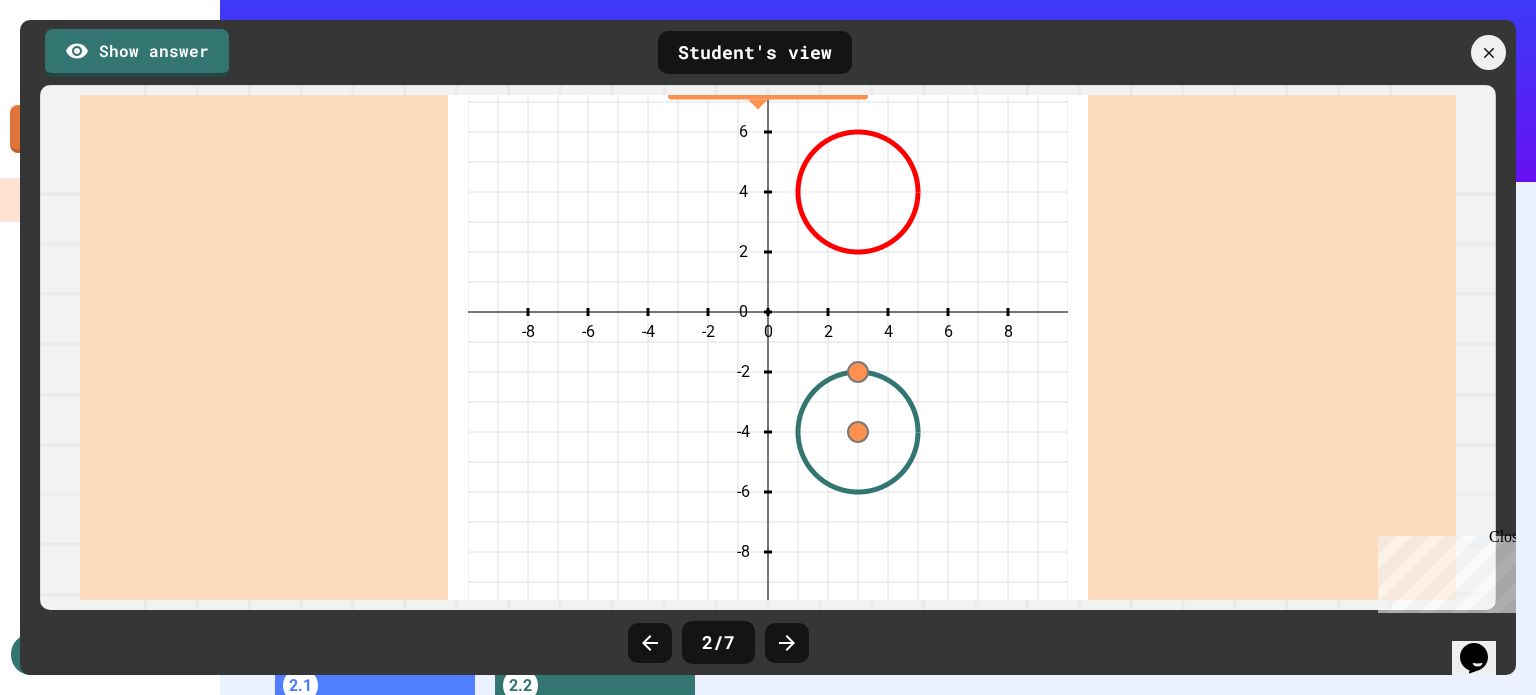 click on "-8 -6 -4 -2 0 2 4 6 8 -8 -6 -4 -2 0 2 4 6 8" 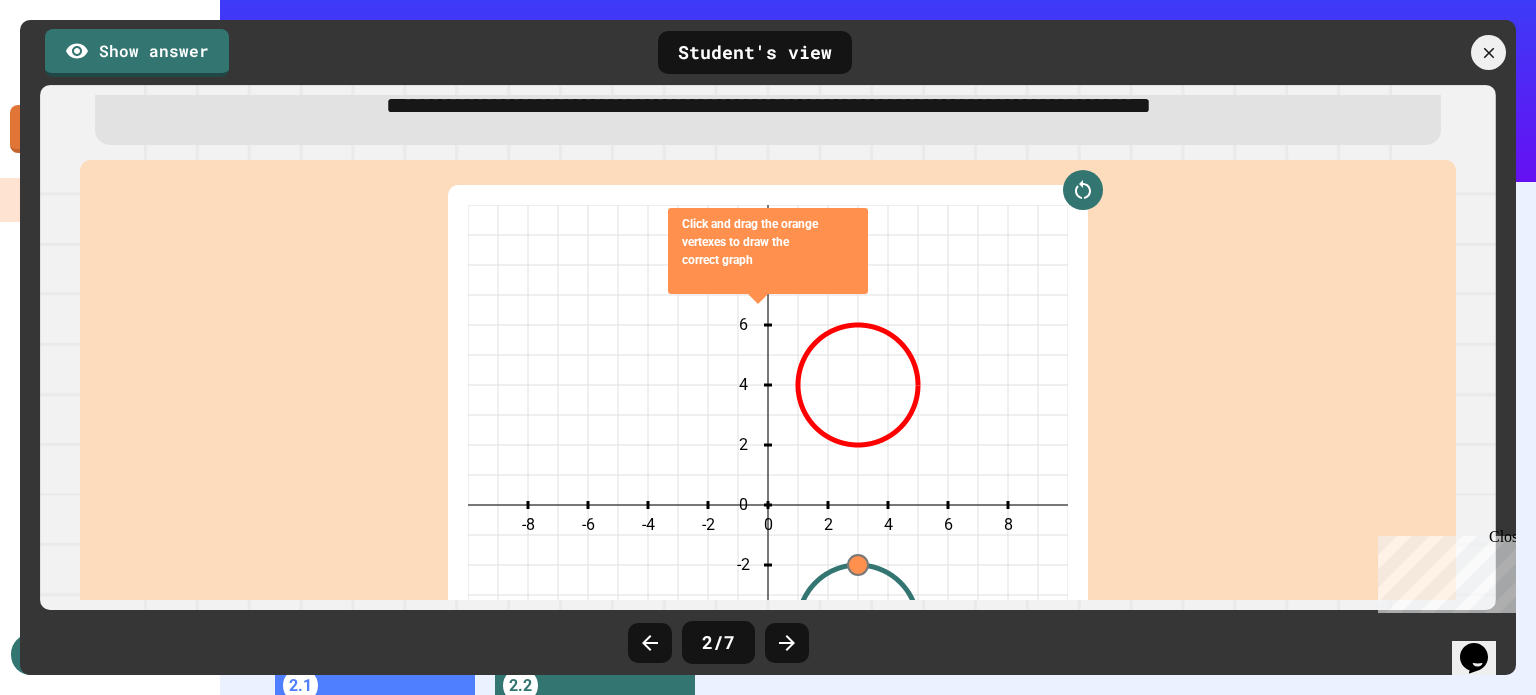 scroll, scrollTop: 84, scrollLeft: 0, axis: vertical 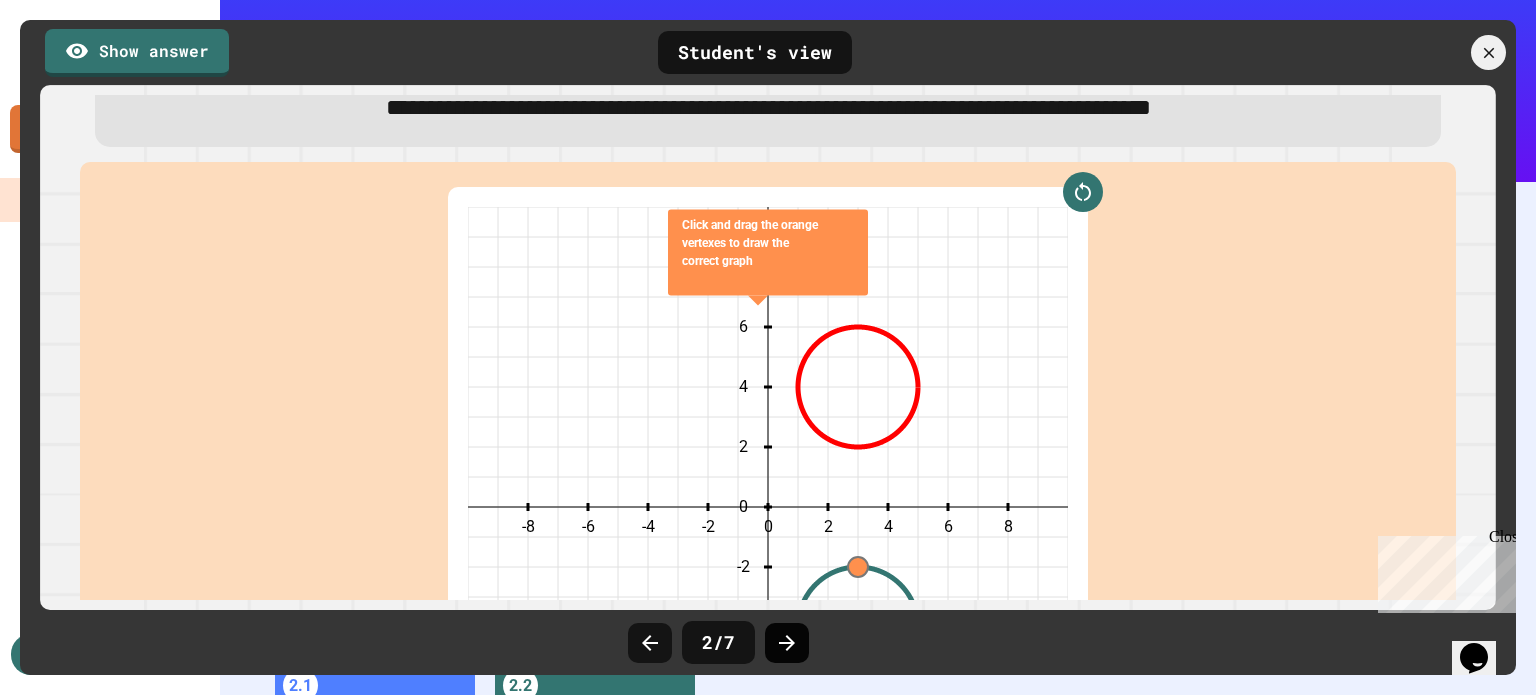 click 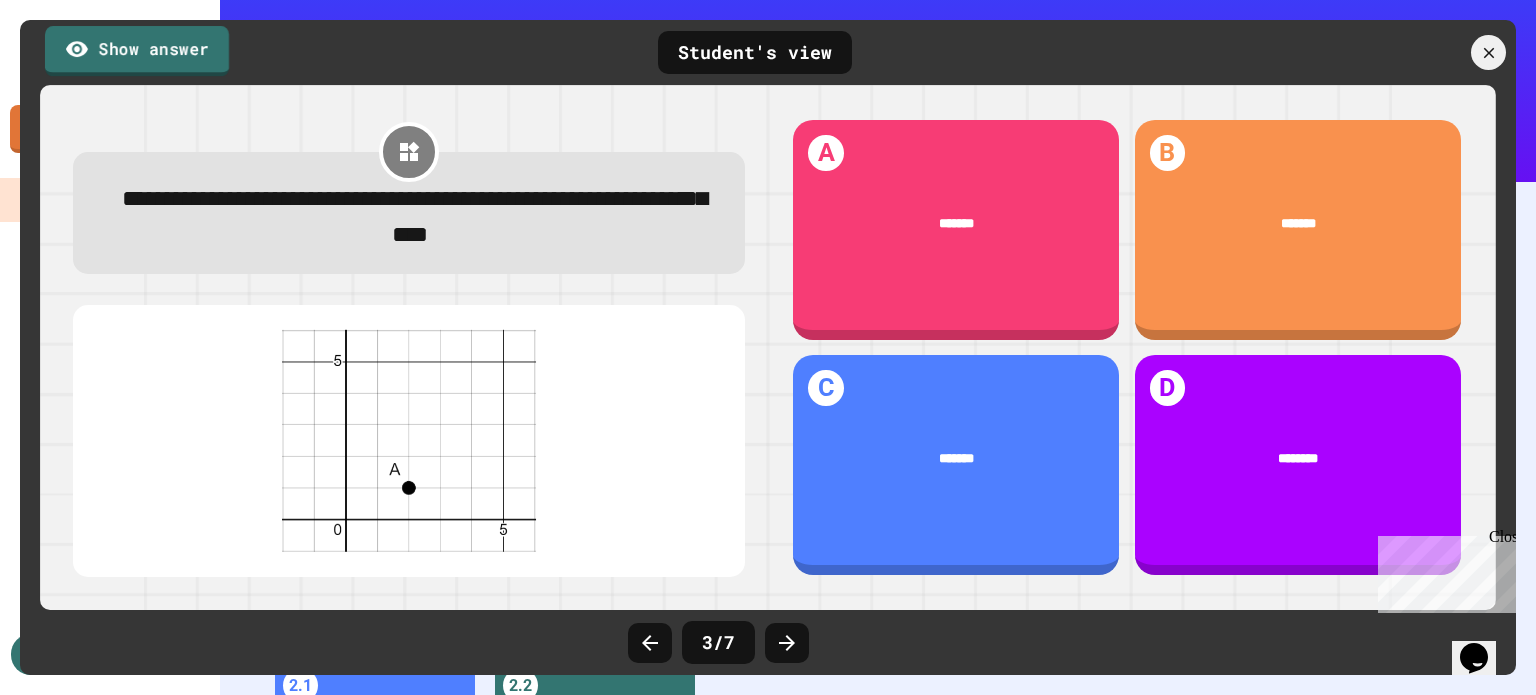 click on "Show answer" at bounding box center (137, 51) 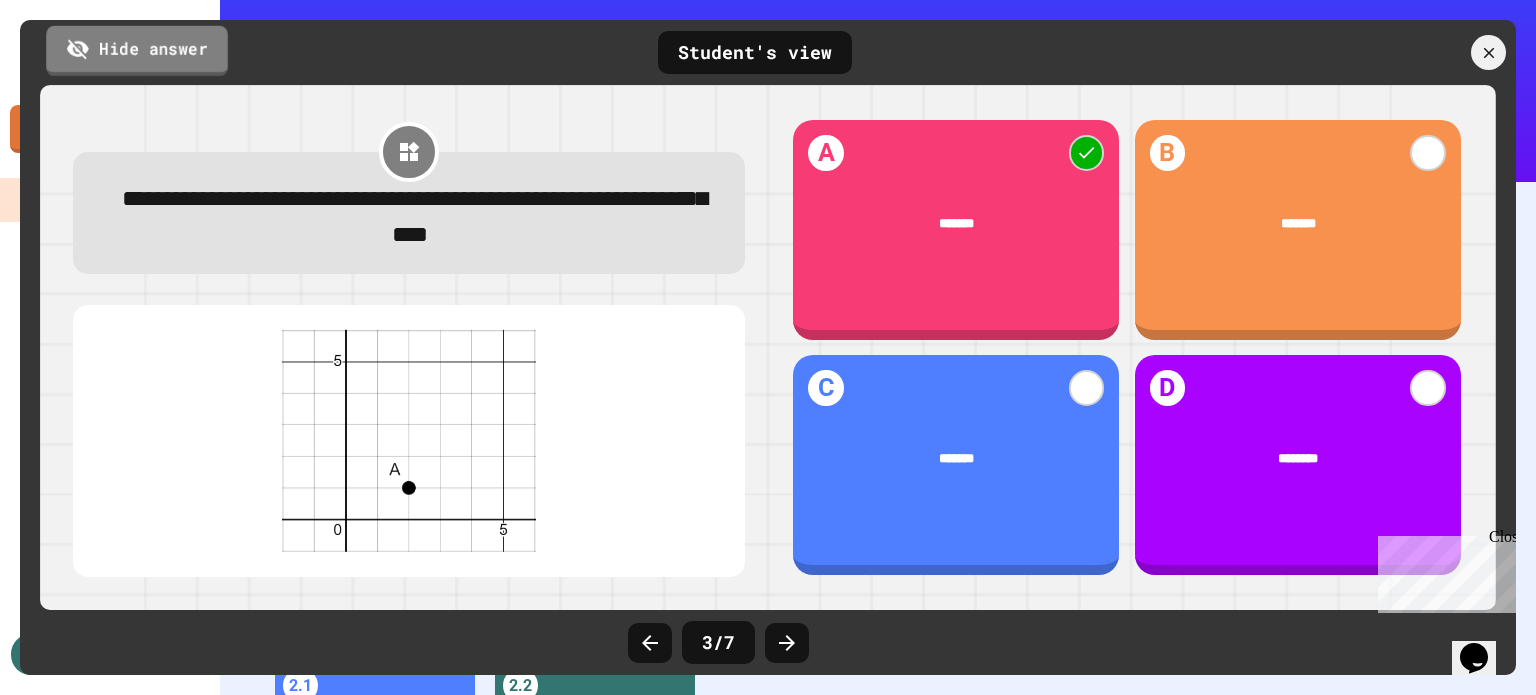click on "Hide answer" at bounding box center [137, 50] 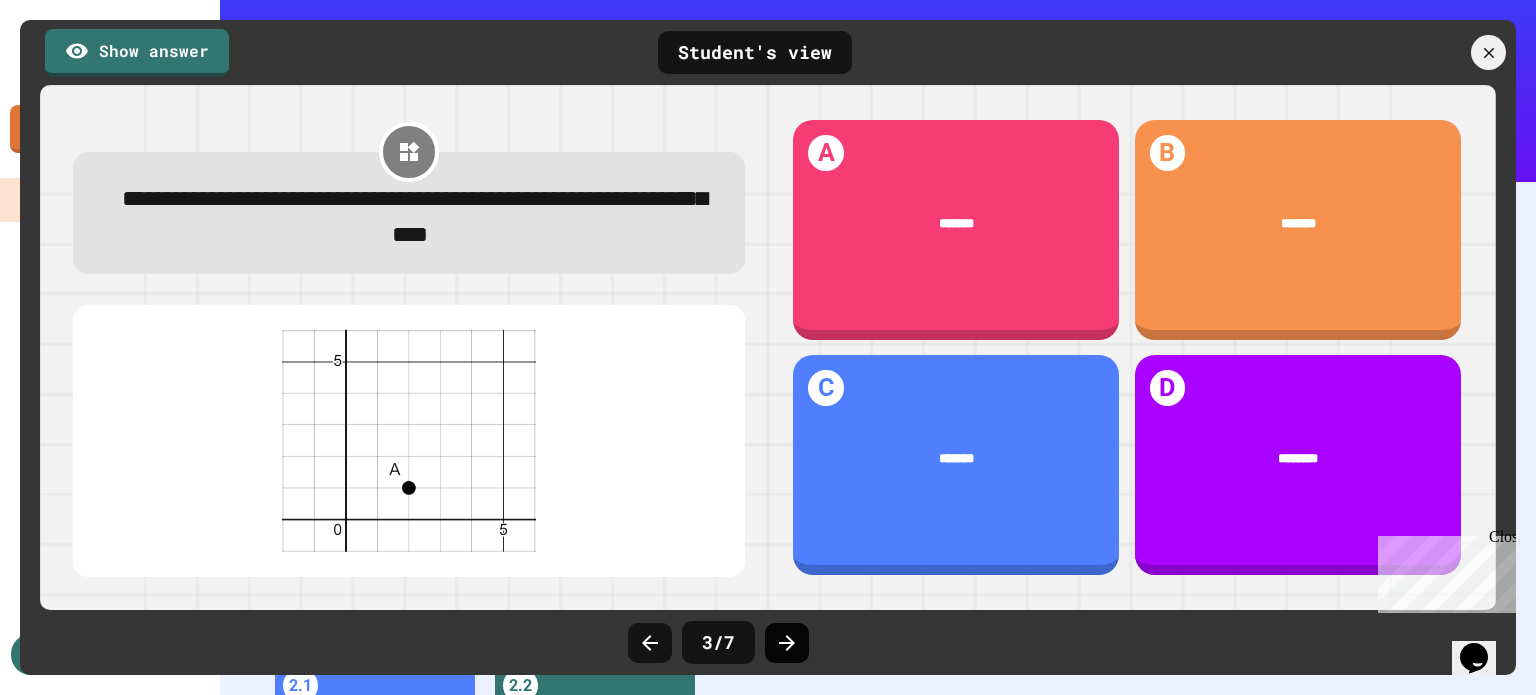 click 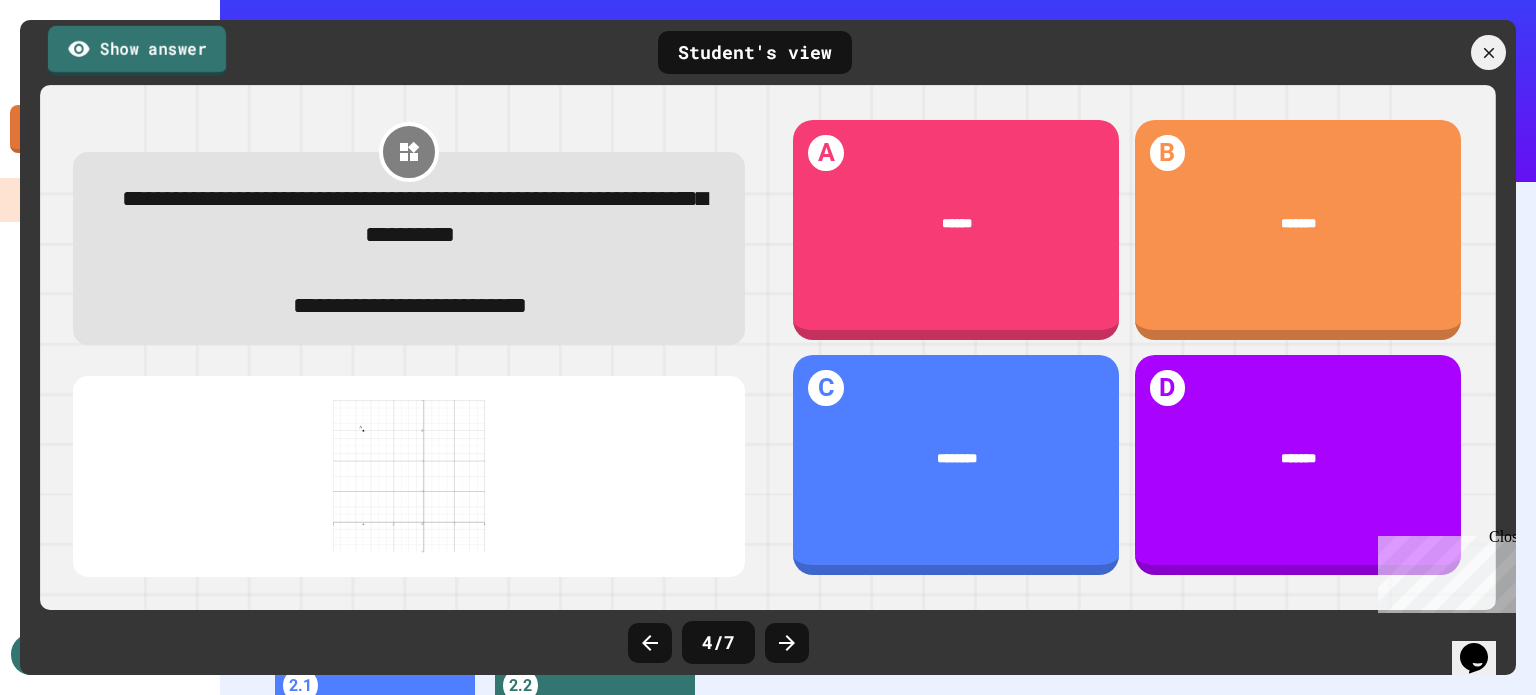 click on "Show answer" at bounding box center (137, 50) 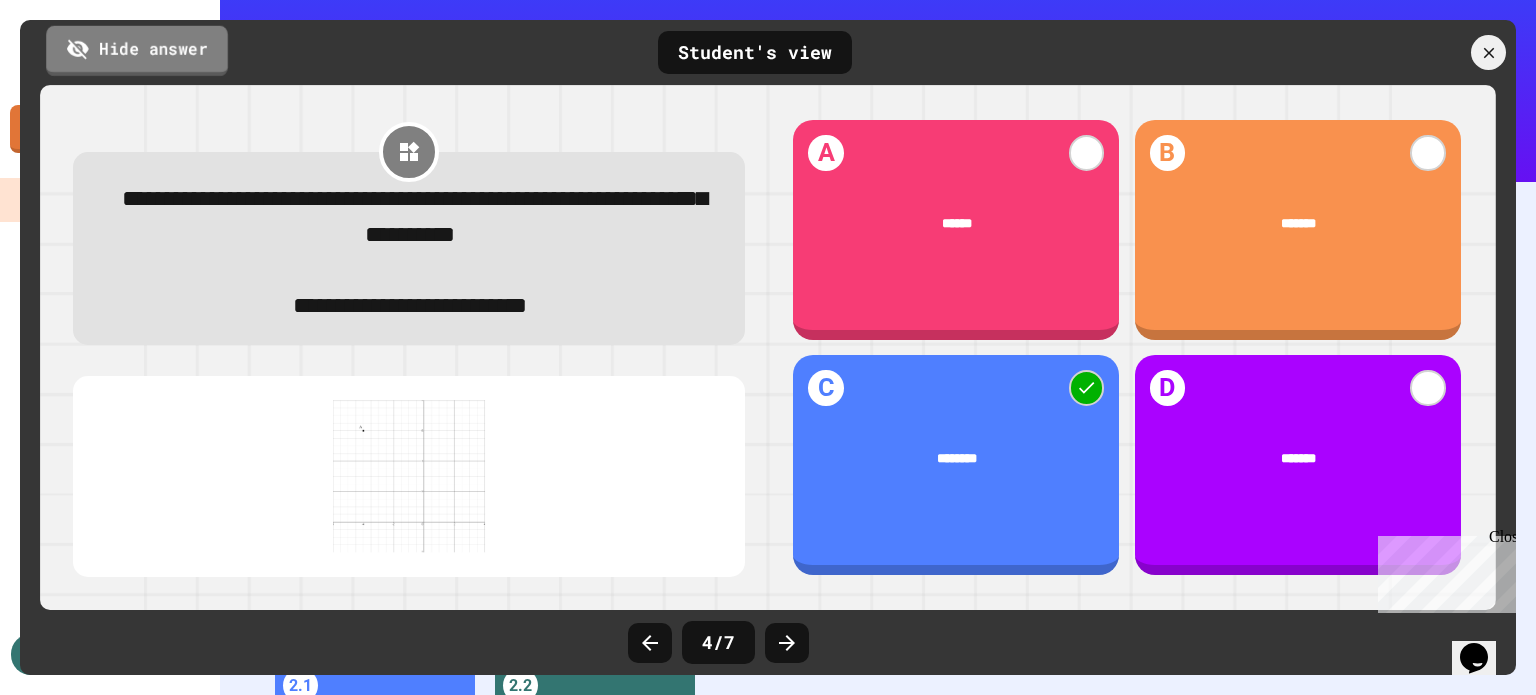 click on "Hide answer" at bounding box center (137, 50) 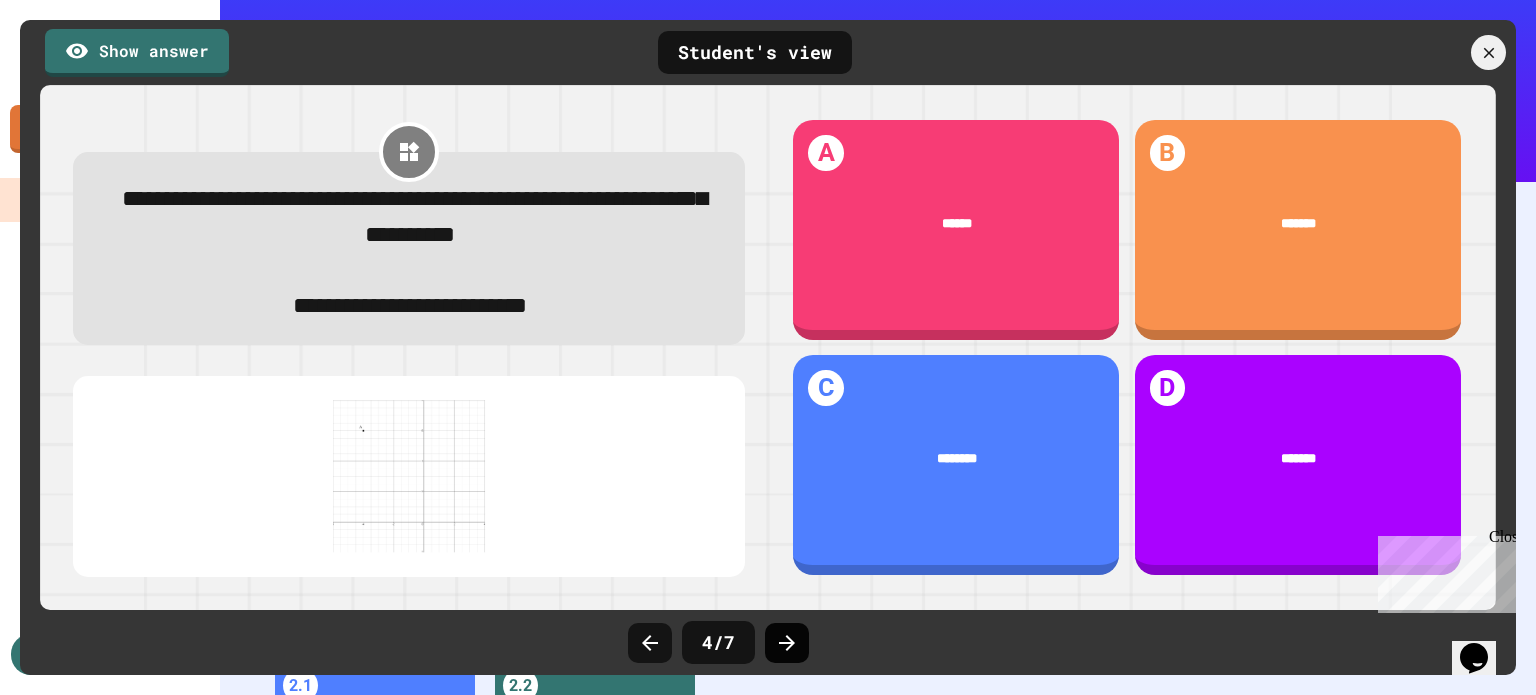 click 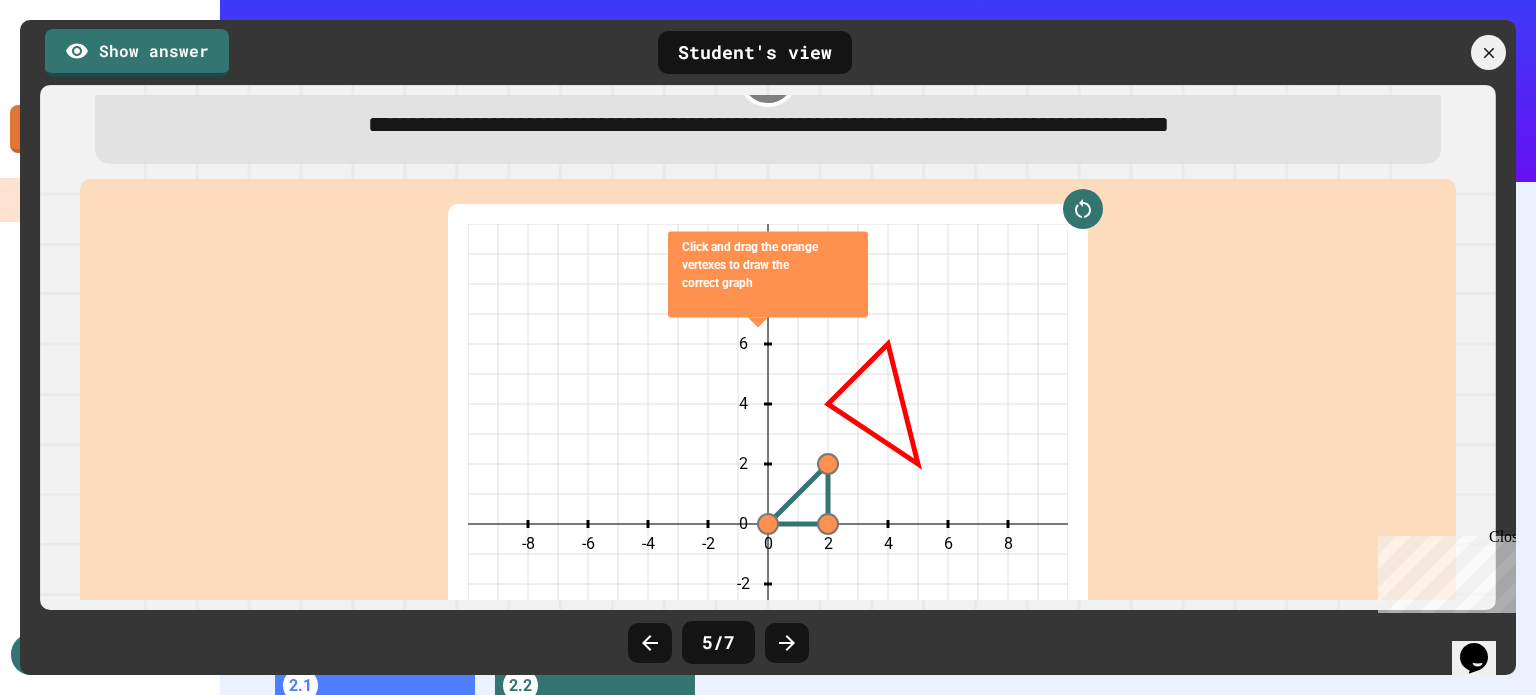 scroll, scrollTop: 68, scrollLeft: 0, axis: vertical 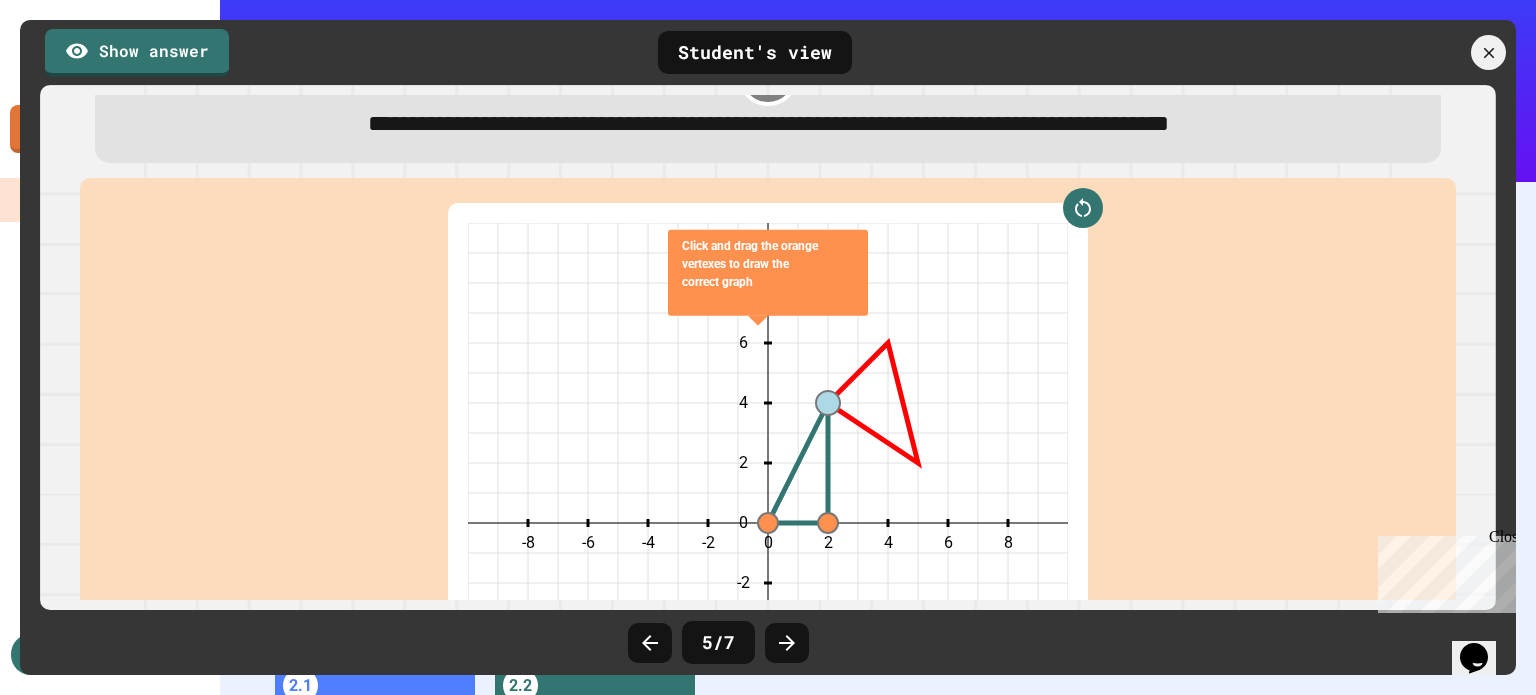 drag, startPoint x: 812, startPoint y: 473, endPoint x: 818, endPoint y: 415, distance: 58.30952 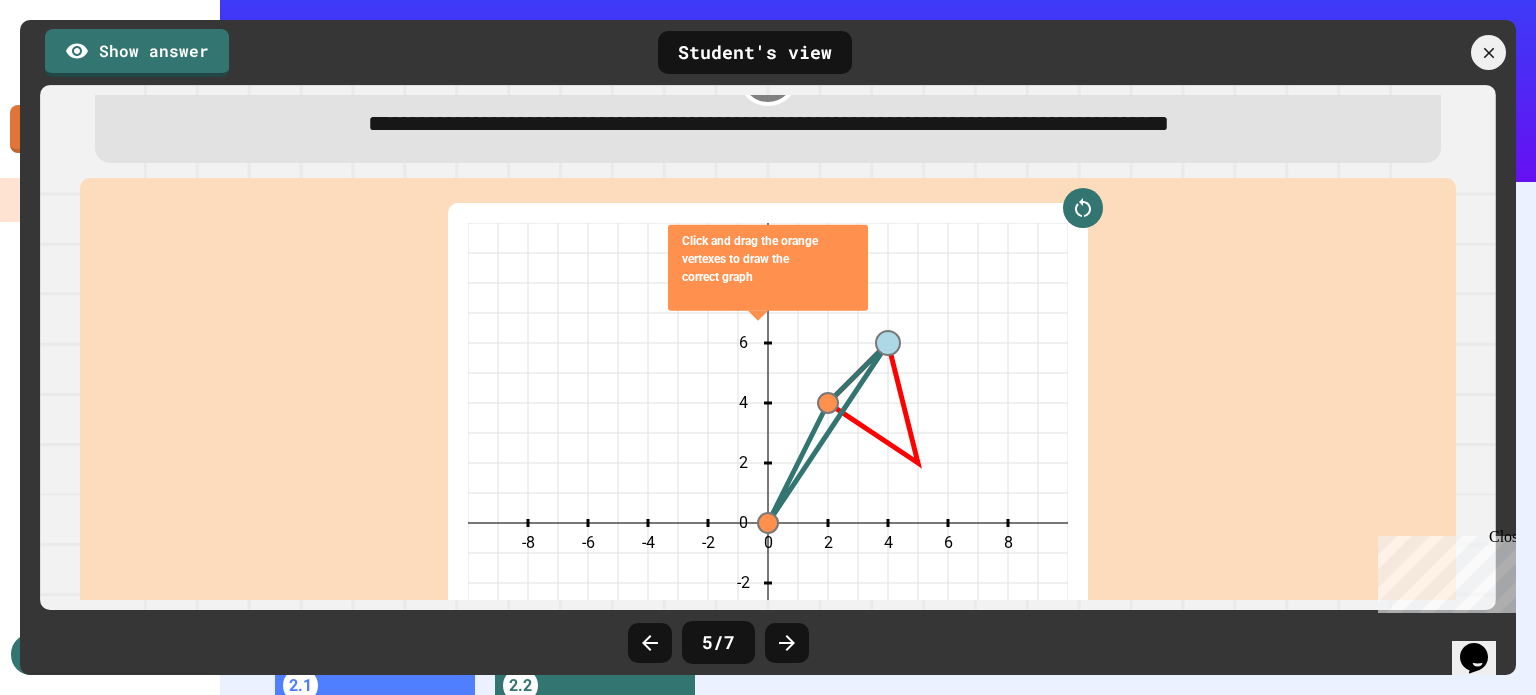 drag, startPoint x: 819, startPoint y: 523, endPoint x: 874, endPoint y: 347, distance: 184.3936 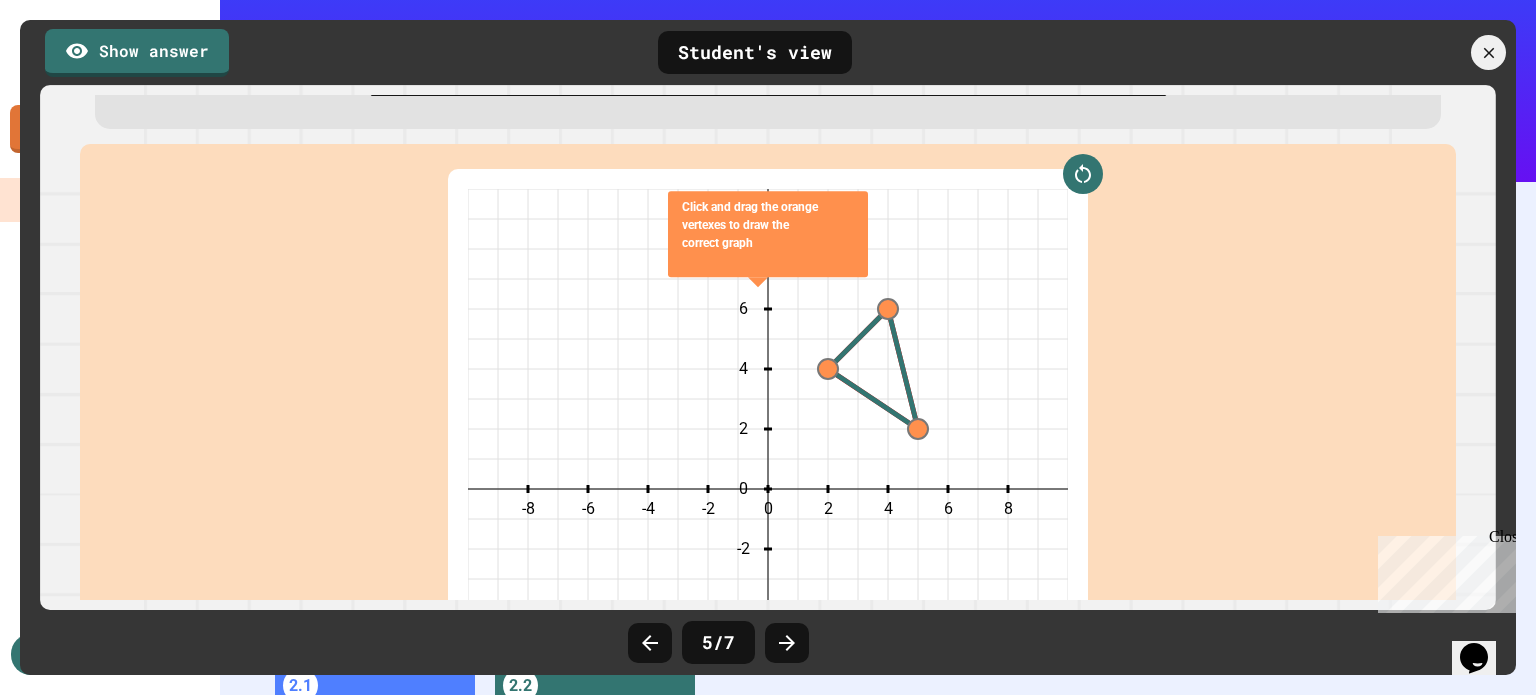 scroll, scrollTop: 103, scrollLeft: 0, axis: vertical 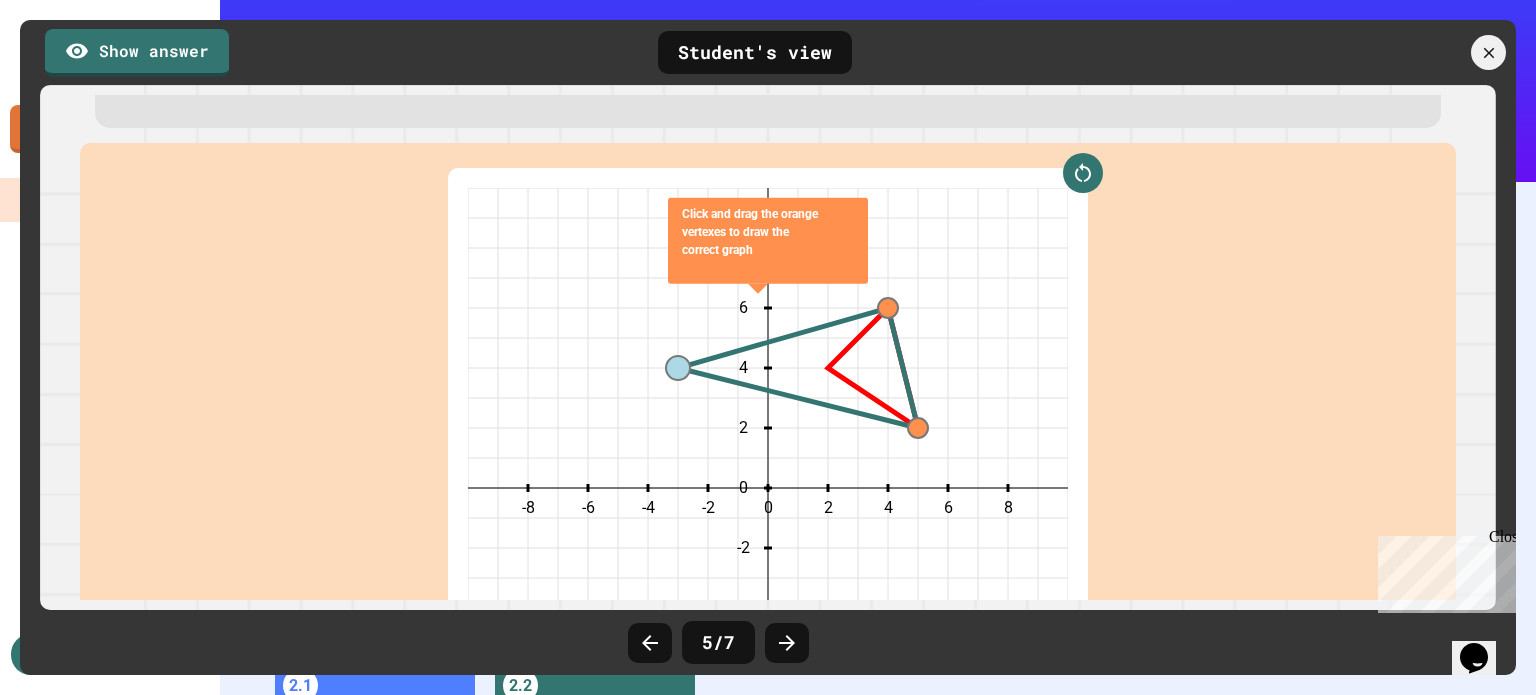 drag, startPoint x: 808, startPoint y: 369, endPoint x: 661, endPoint y: 367, distance: 147.01361 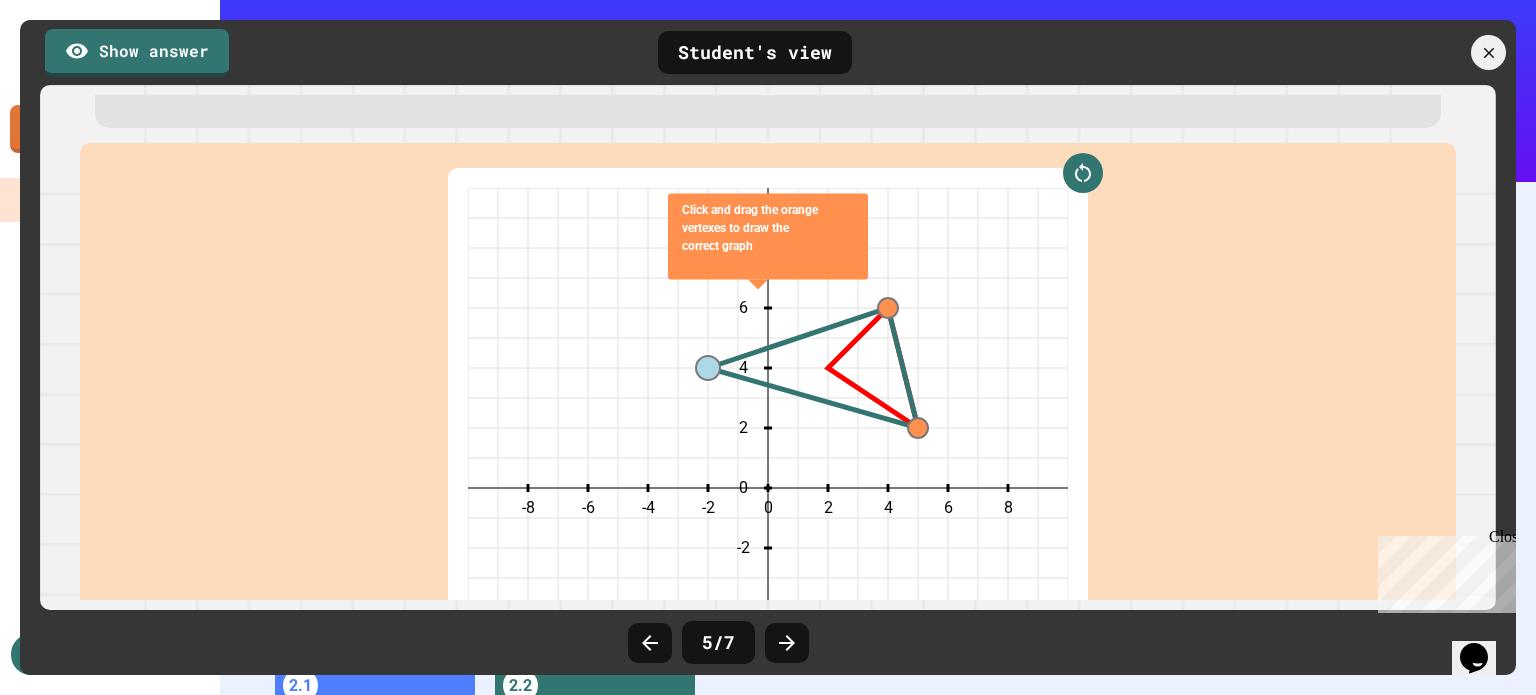drag, startPoint x: 660, startPoint y: 367, endPoint x: 690, endPoint y: 374, distance: 30.805843 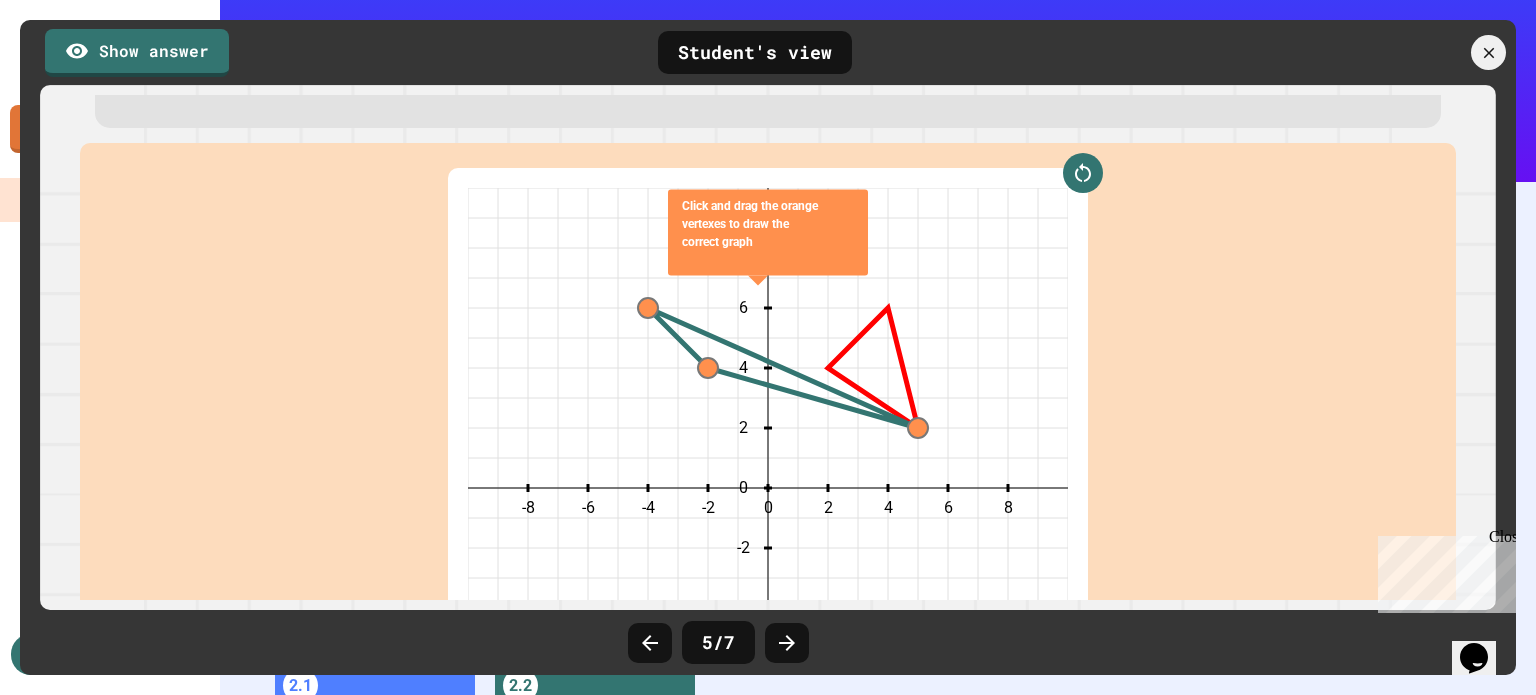 drag, startPoint x: 880, startPoint y: 311, endPoint x: 636, endPoint y: 322, distance: 244.24782 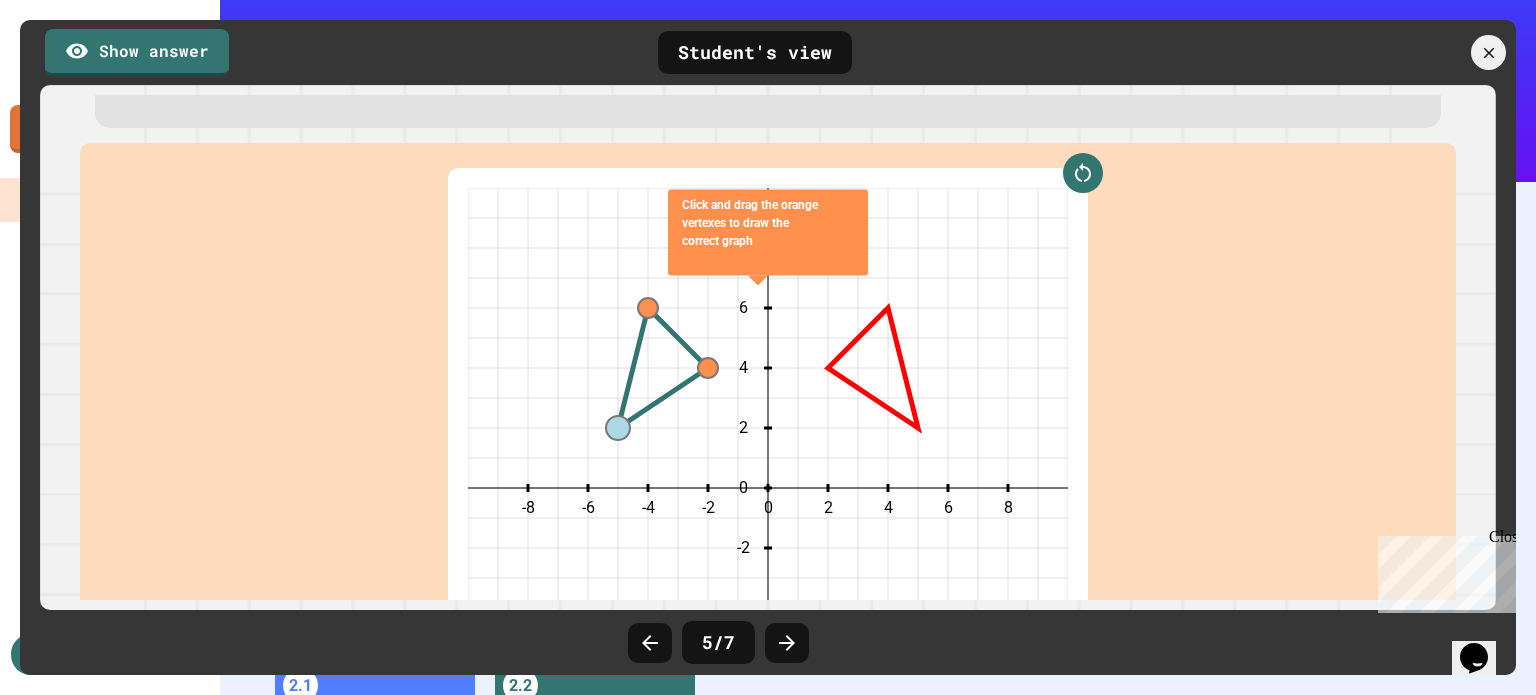 drag, startPoint x: 903, startPoint y: 423, endPoint x: 596, endPoint y: 437, distance: 307.31906 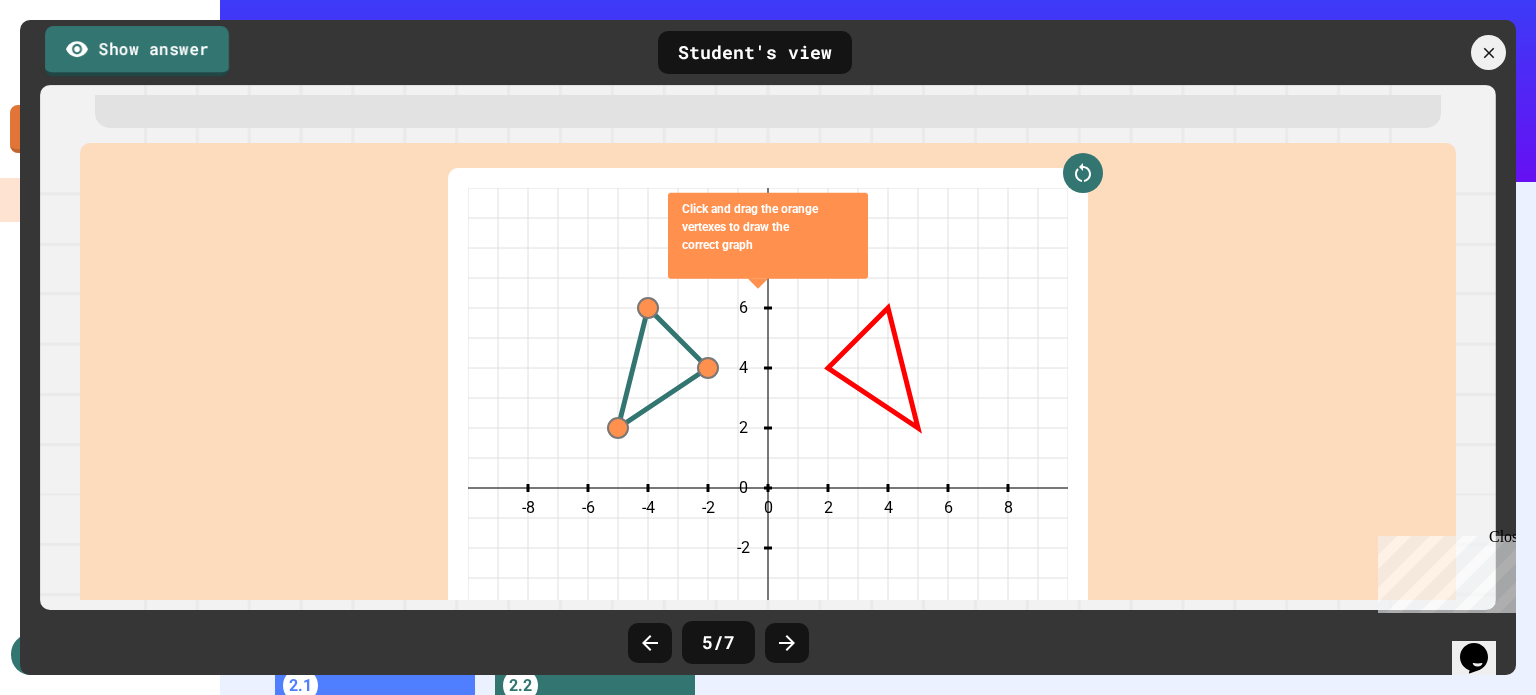 click on "Show answer" at bounding box center [130, 53] 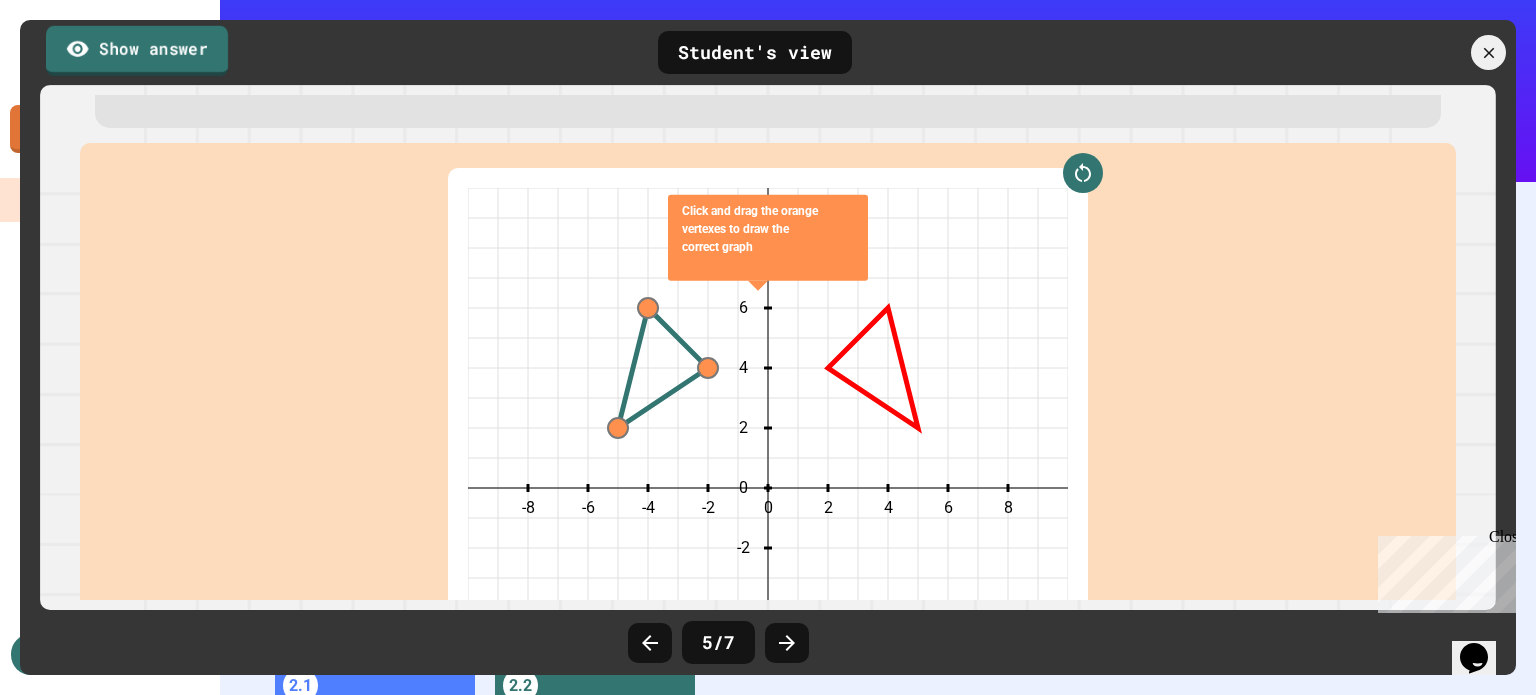 click on "Show answer" at bounding box center (137, 50) 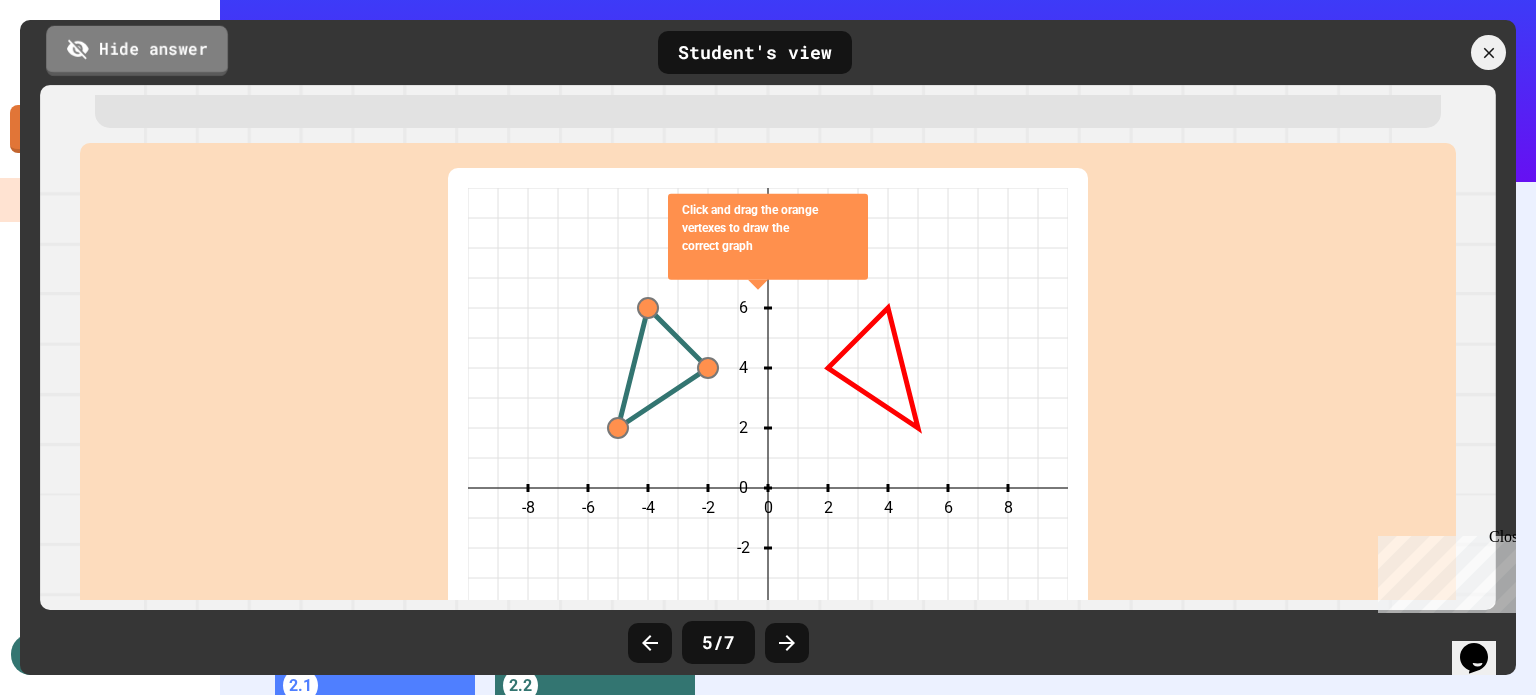 click on "Hide answer" at bounding box center (137, 50) 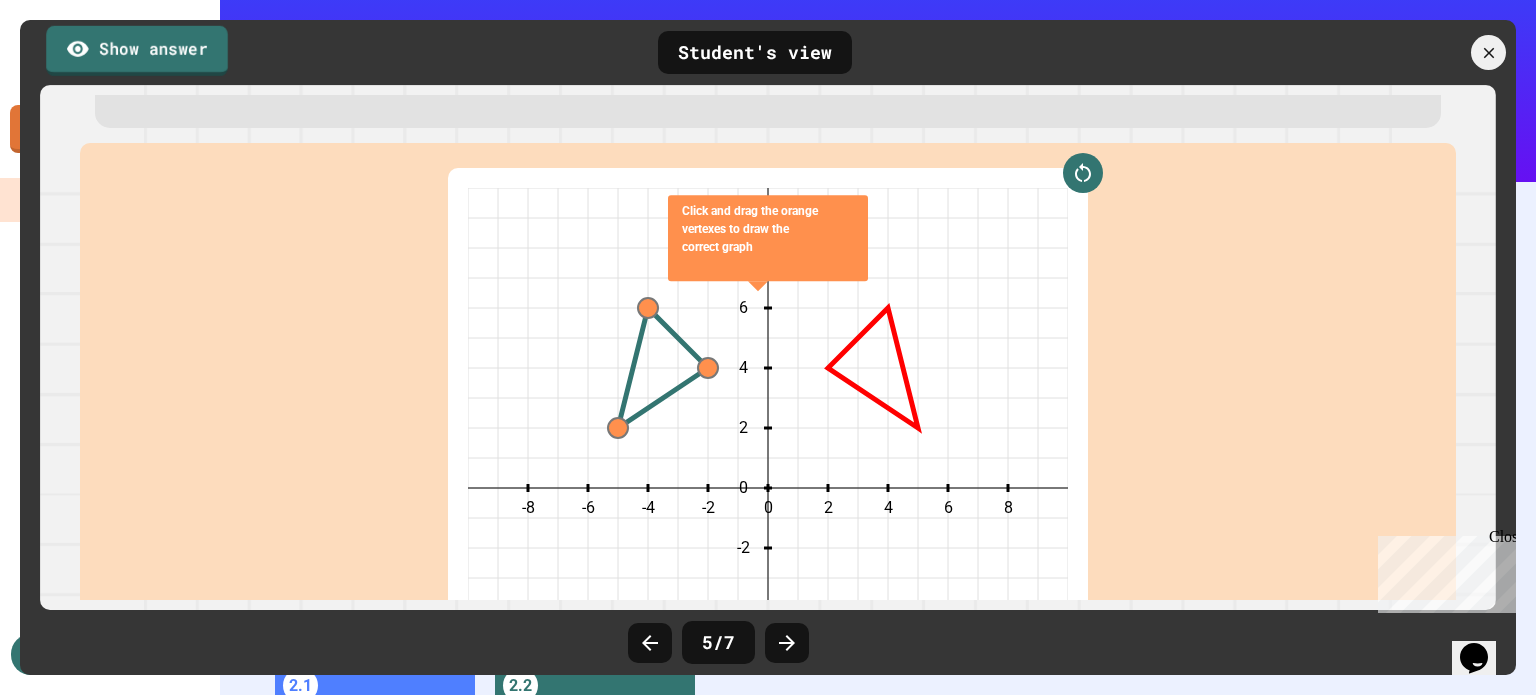 click on "Show answer" at bounding box center (137, 50) 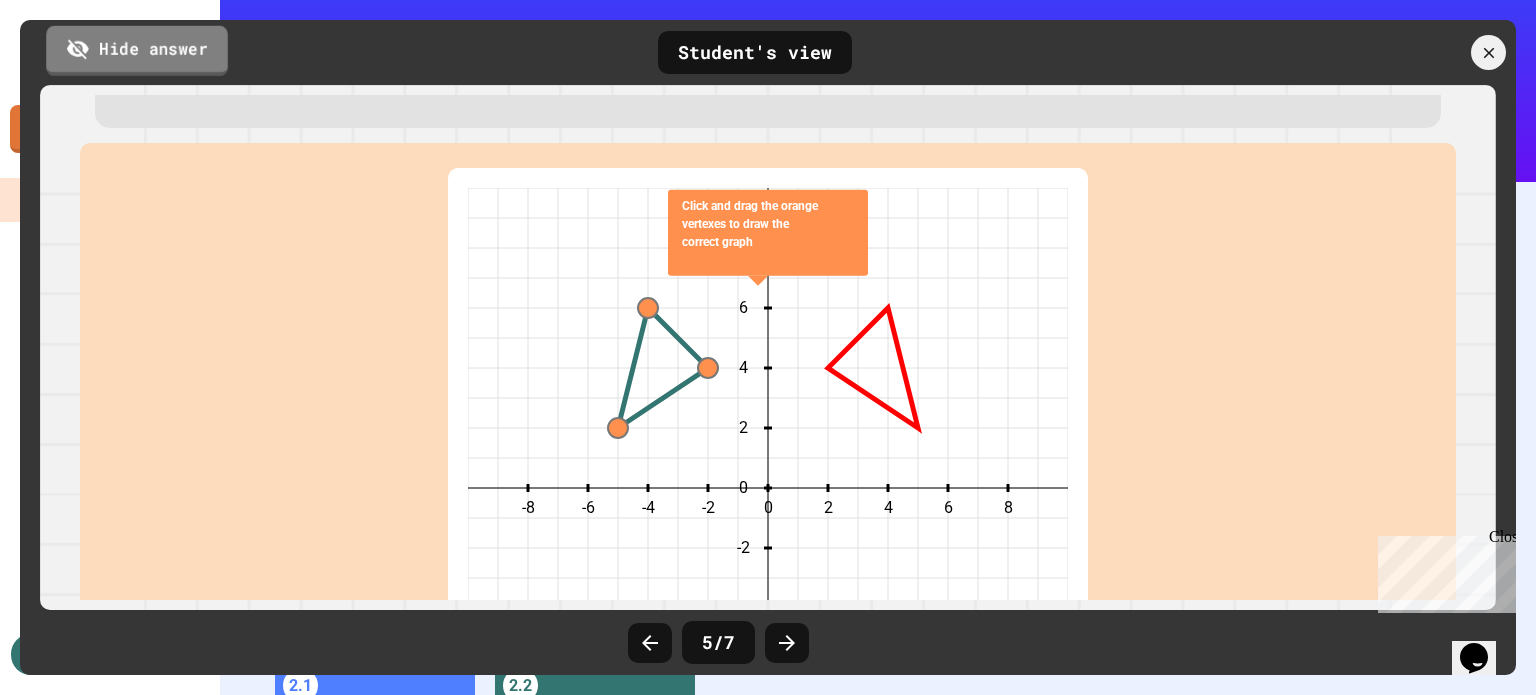 click on "Hide answer" at bounding box center [137, 50] 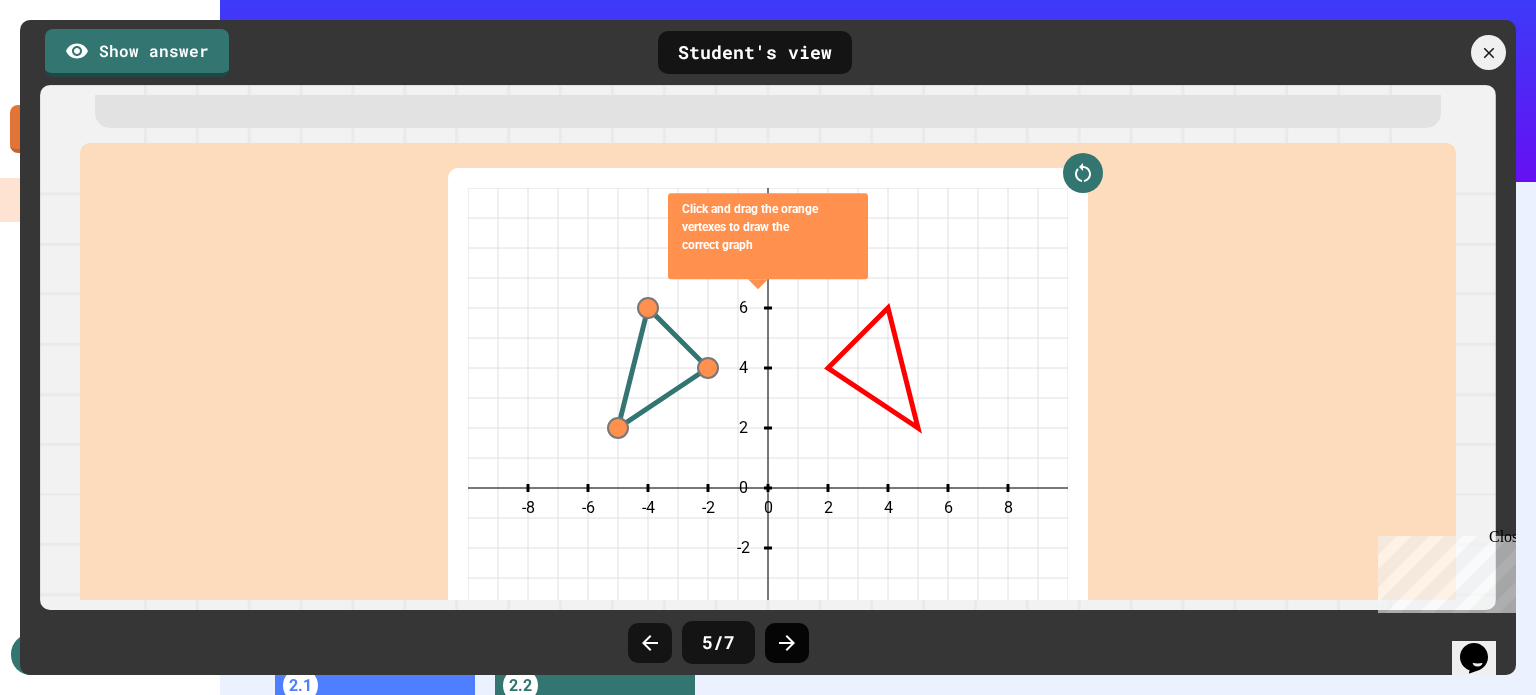 click 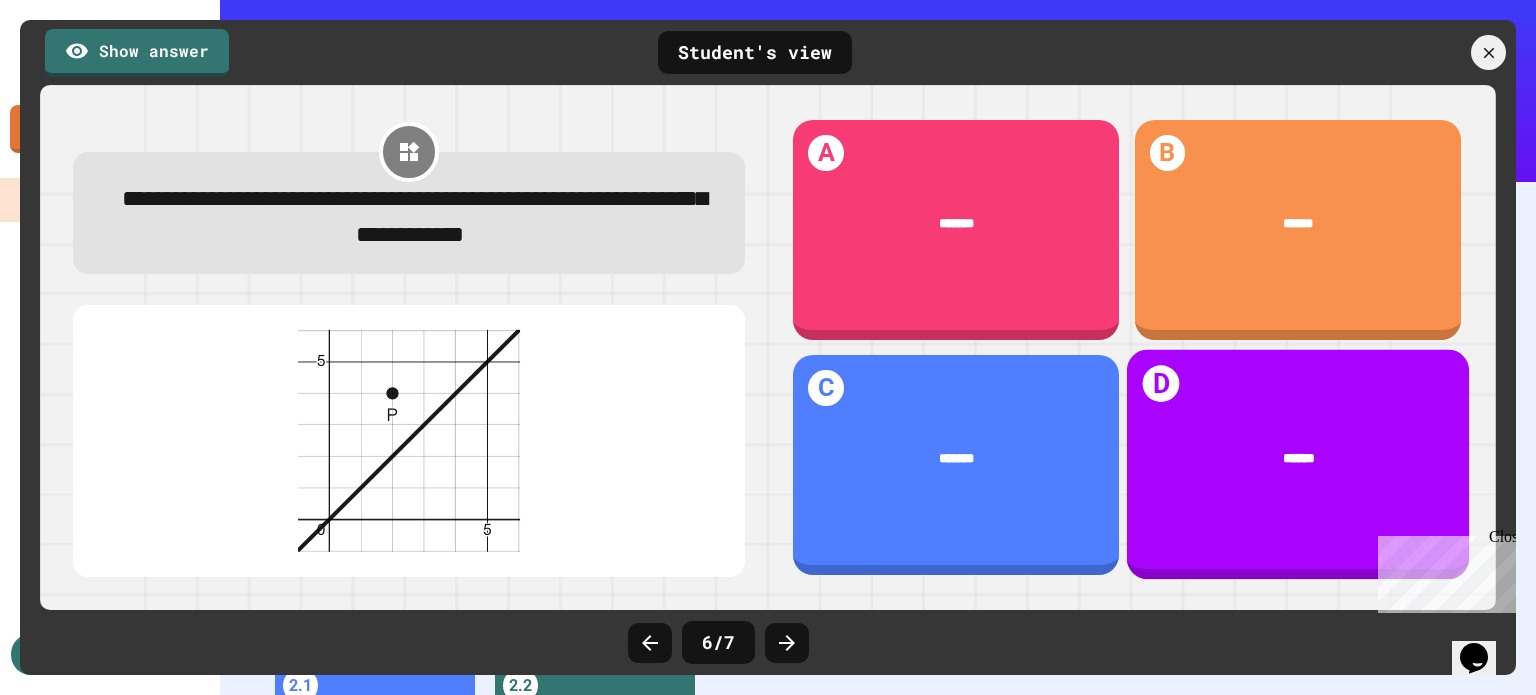 click on "******" at bounding box center [1298, 460] 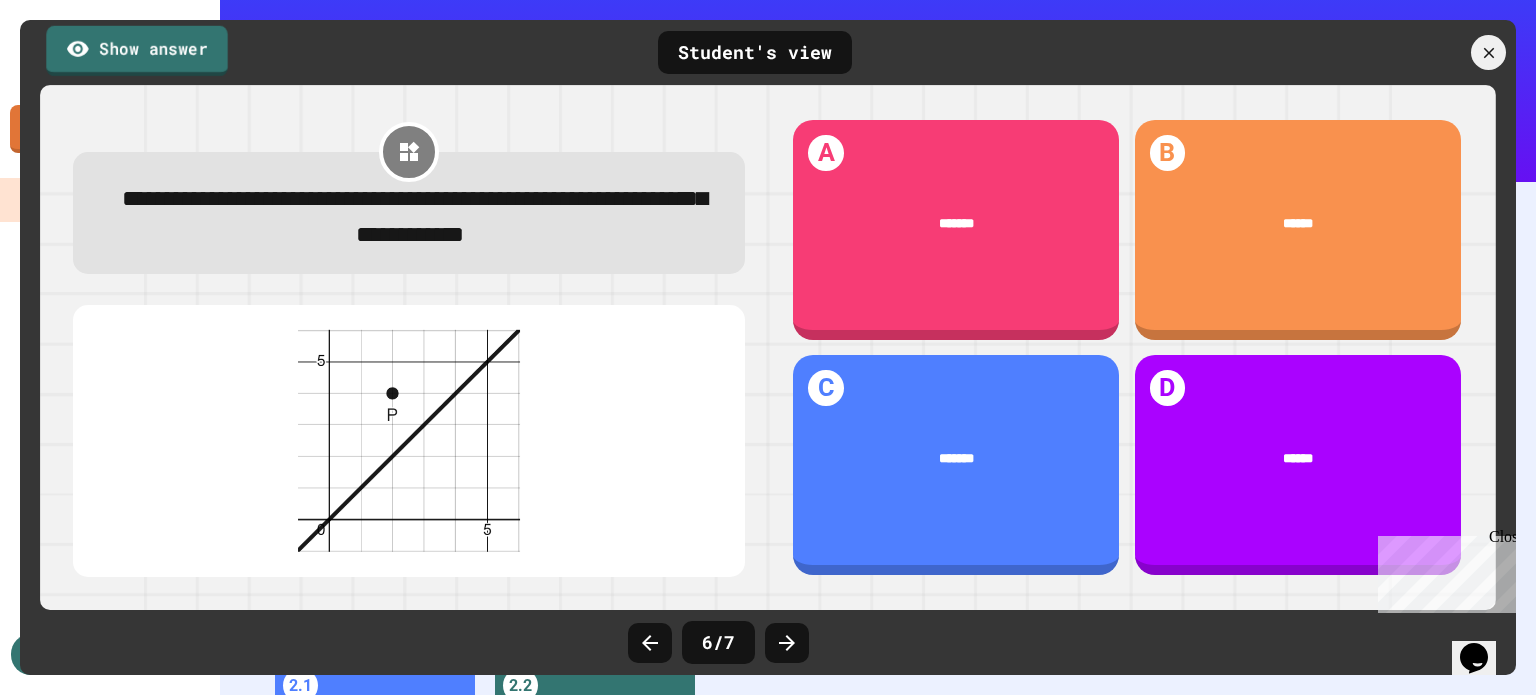 click on "Show answer" at bounding box center [136, 50] 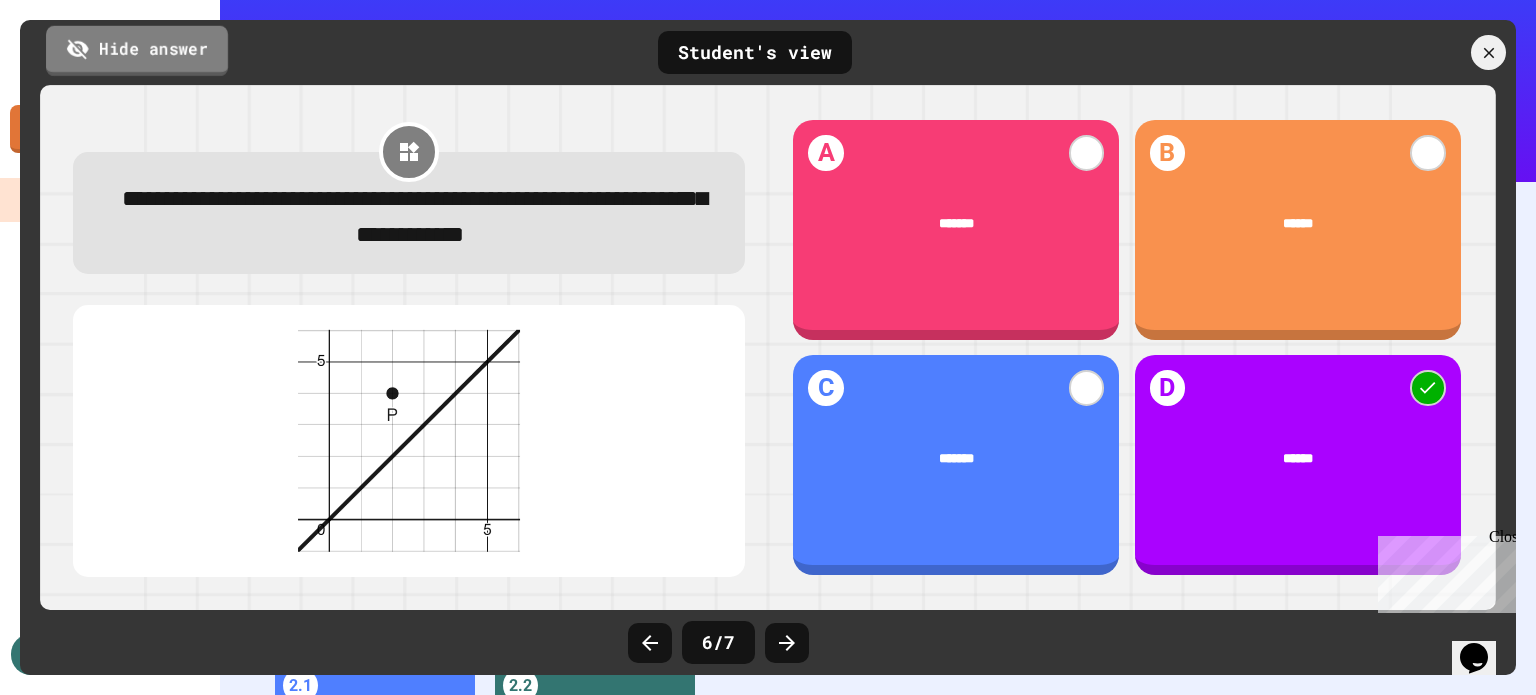click on "Hide answer" at bounding box center (137, 50) 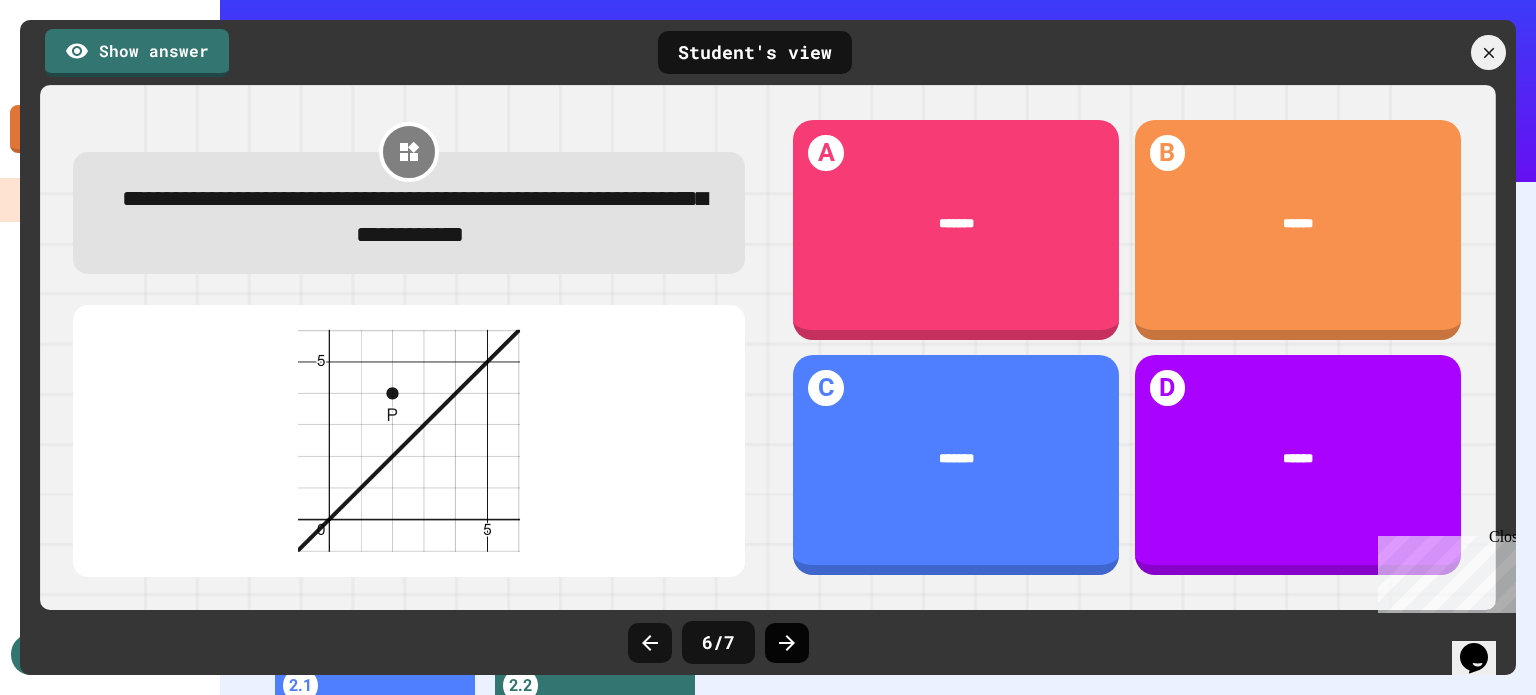click 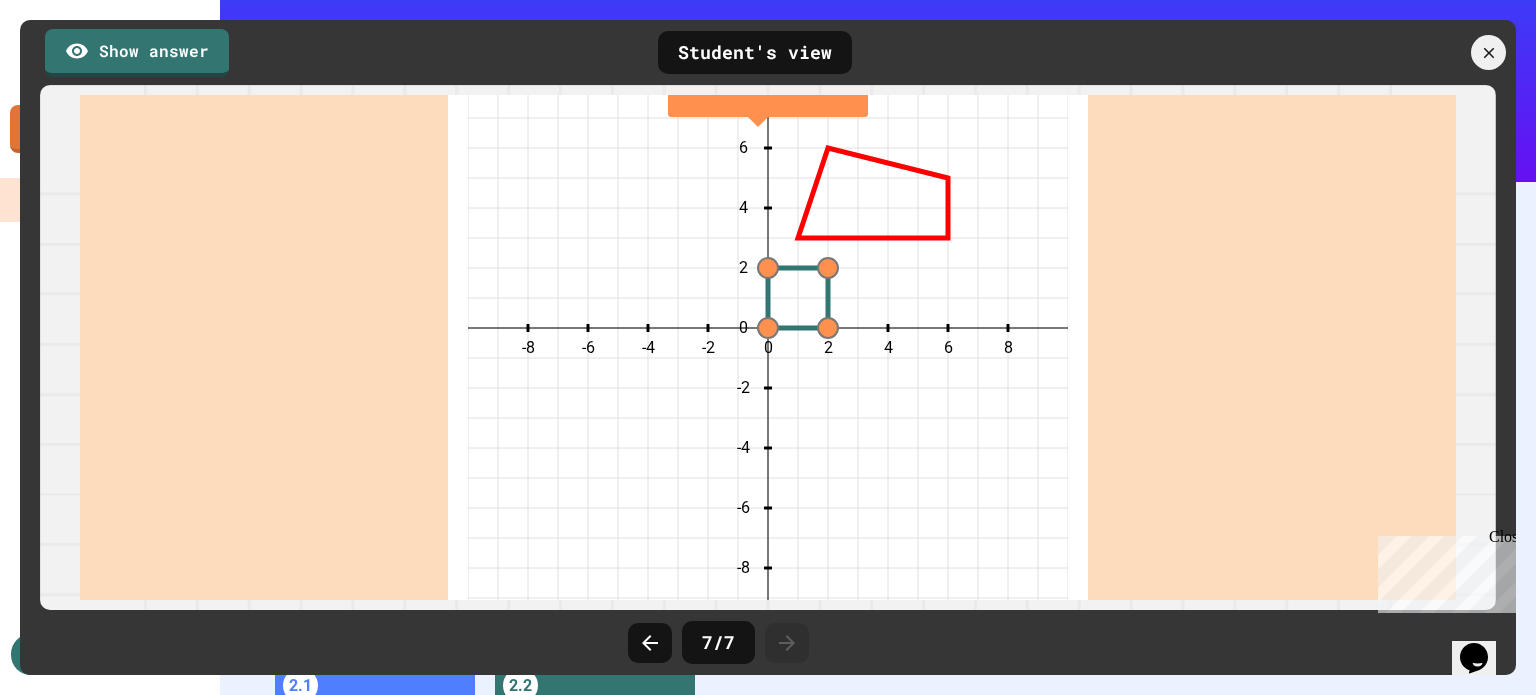 scroll, scrollTop: 264, scrollLeft: 0, axis: vertical 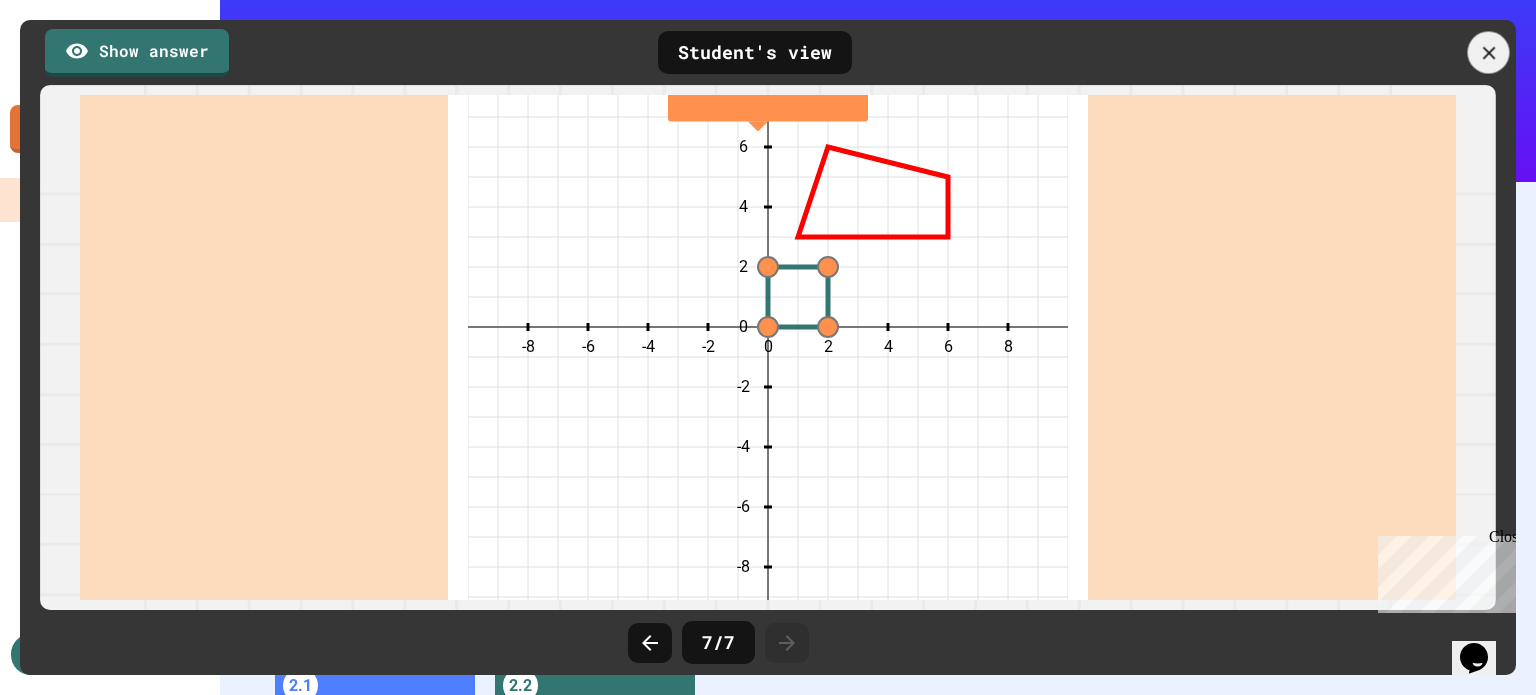 click at bounding box center (1489, 53) 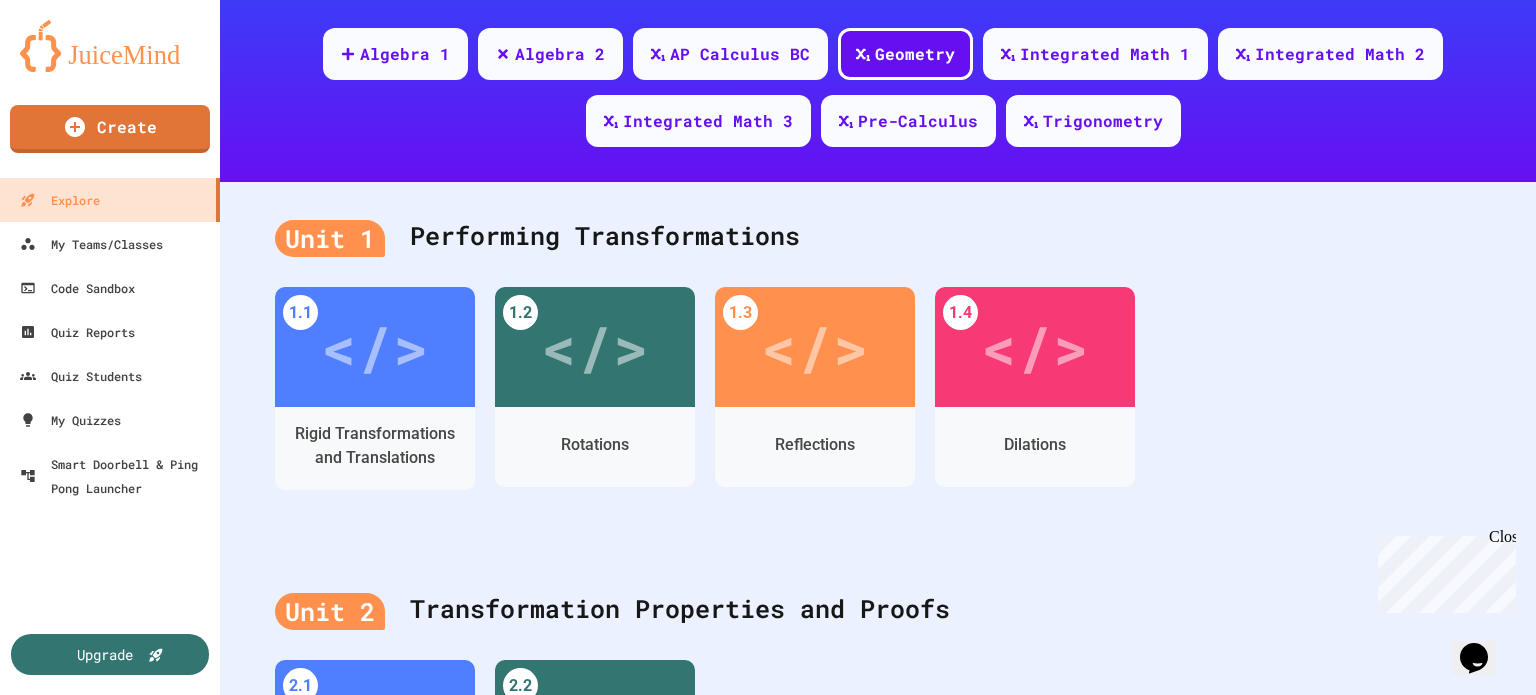 click 